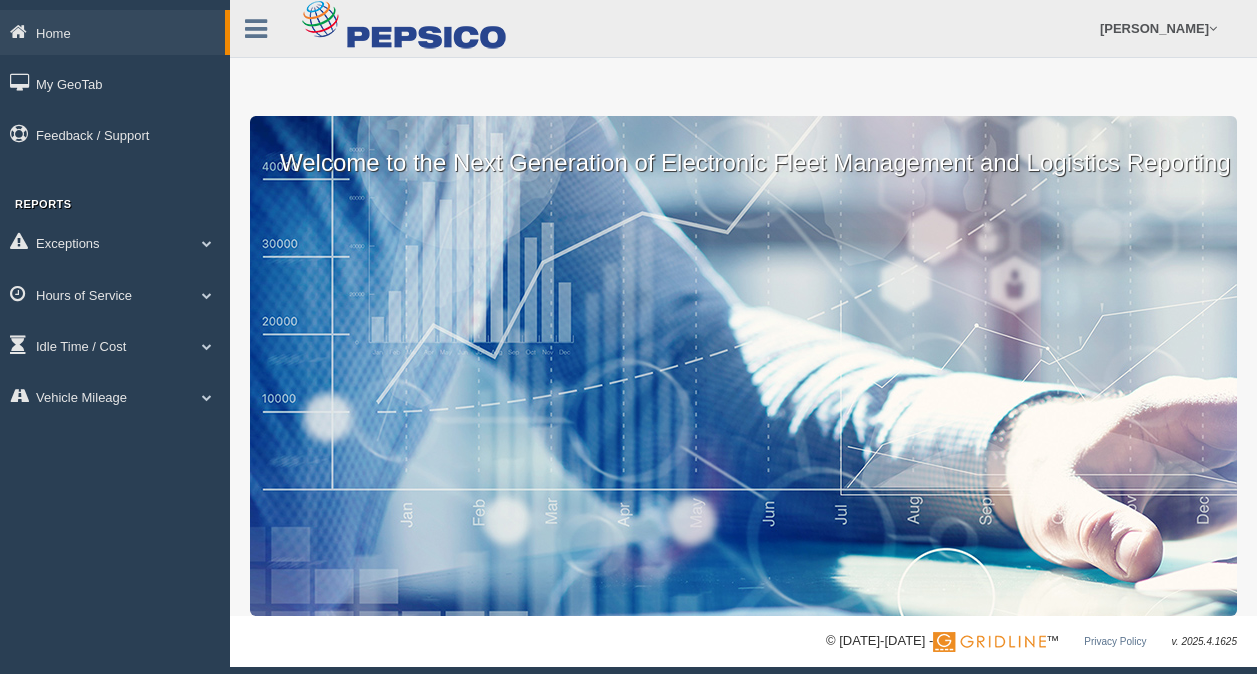 scroll, scrollTop: 0, scrollLeft: 0, axis: both 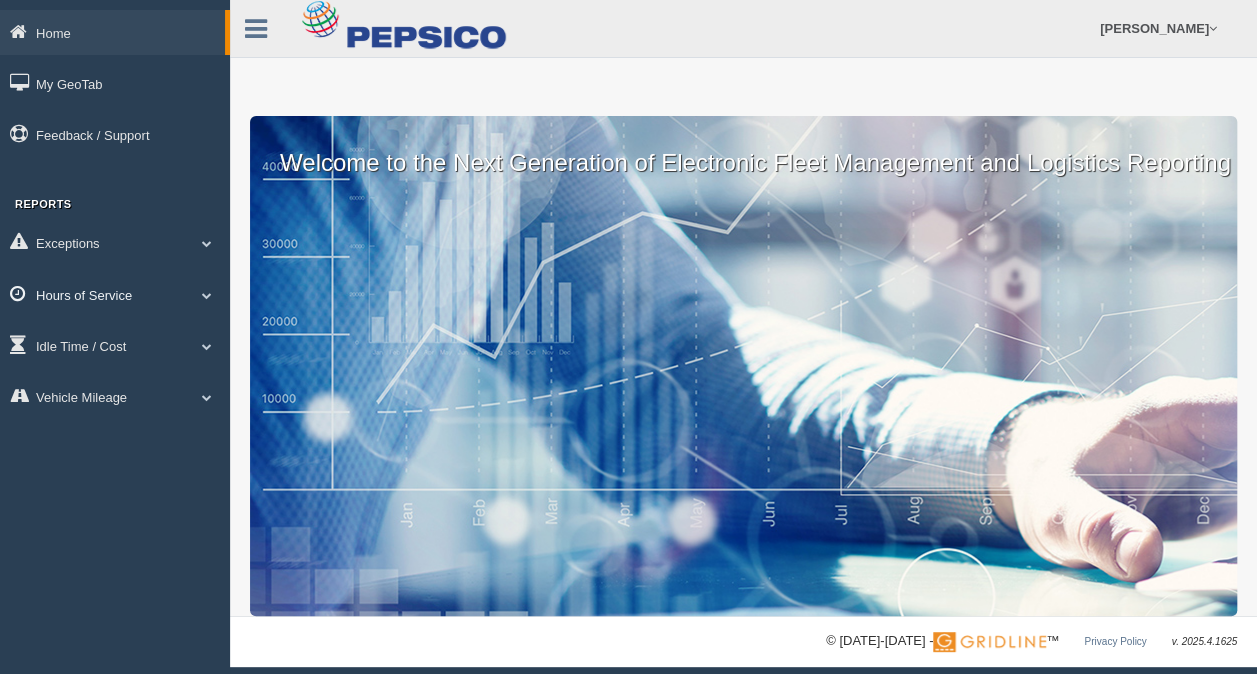 click on "Hours of Service" at bounding box center [115, 294] 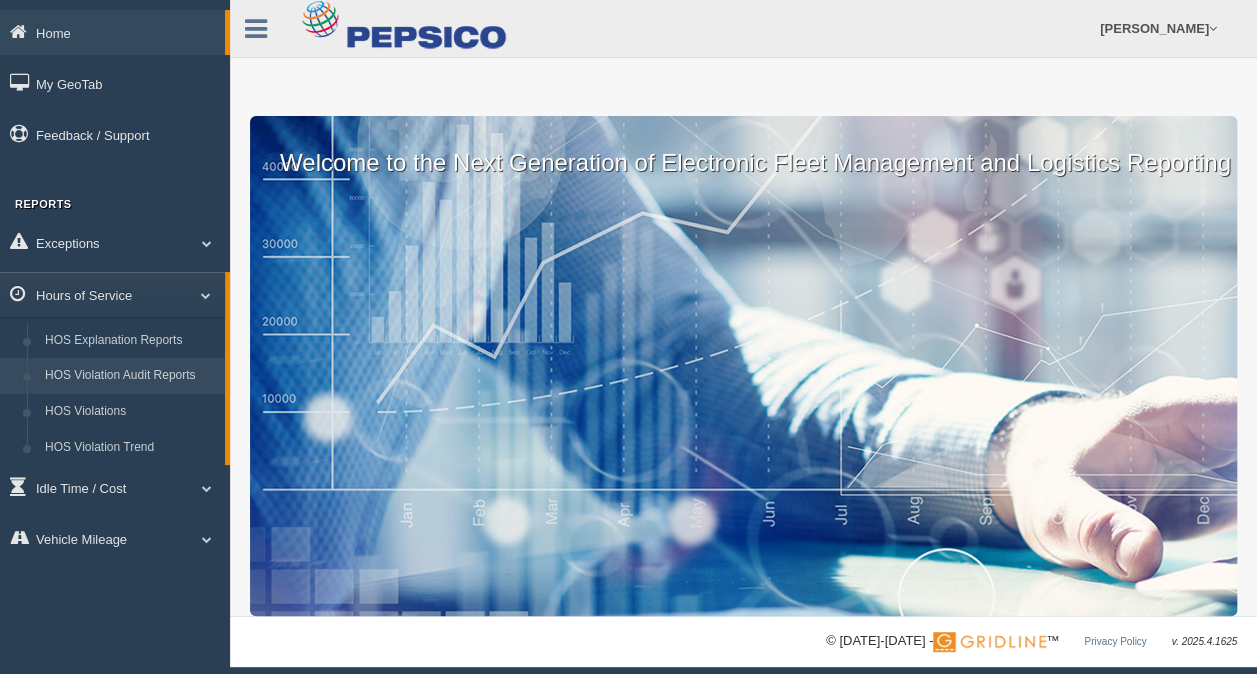 click on "HOS Violation Audit Reports" at bounding box center (130, 376) 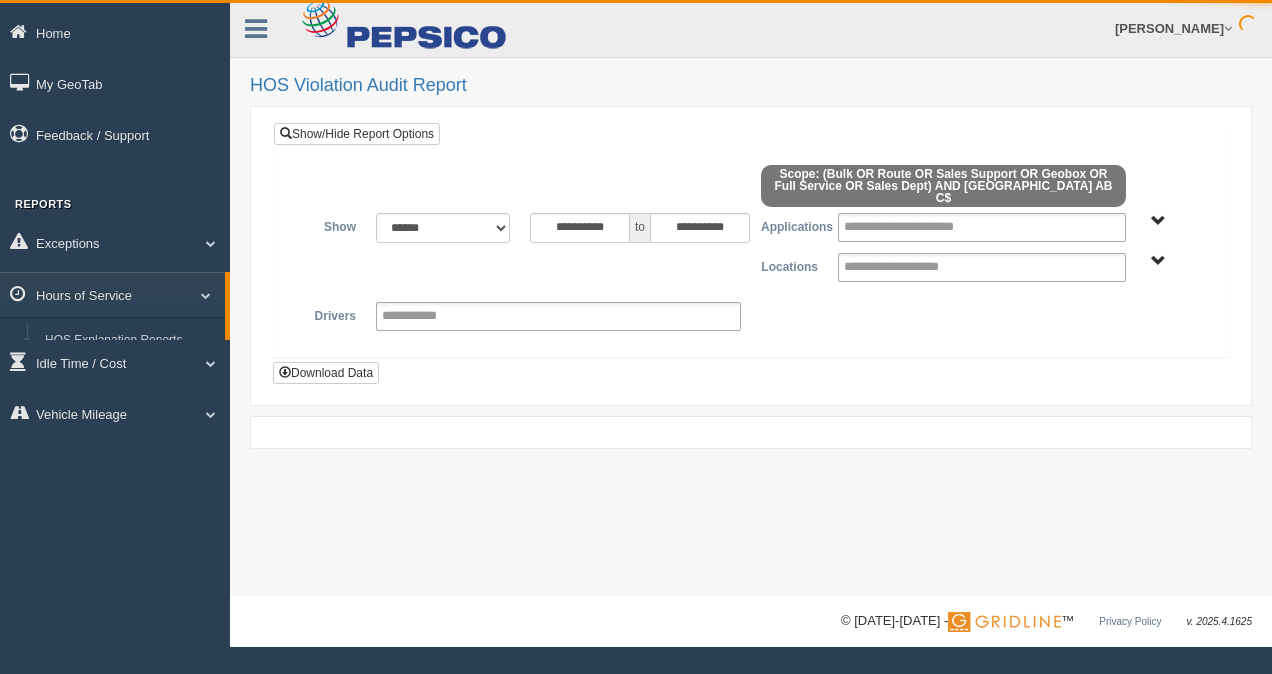 scroll, scrollTop: 0, scrollLeft: 0, axis: both 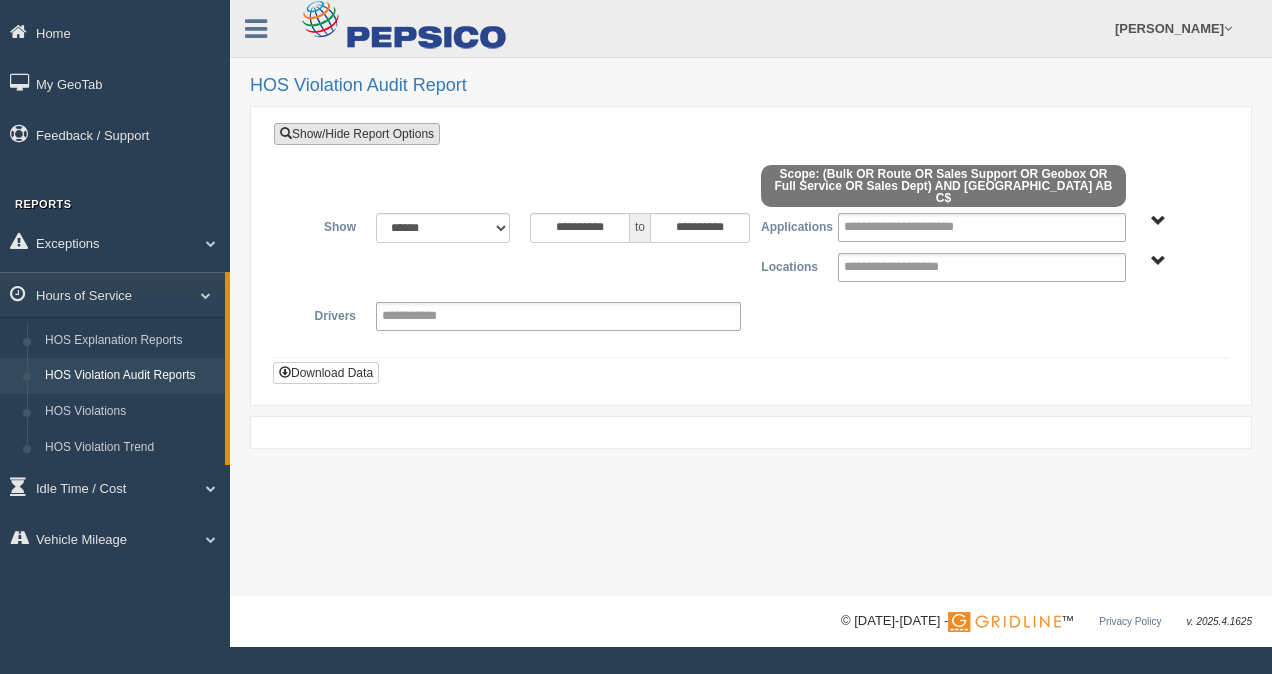 click on "Show/Hide Report Options" at bounding box center [357, 134] 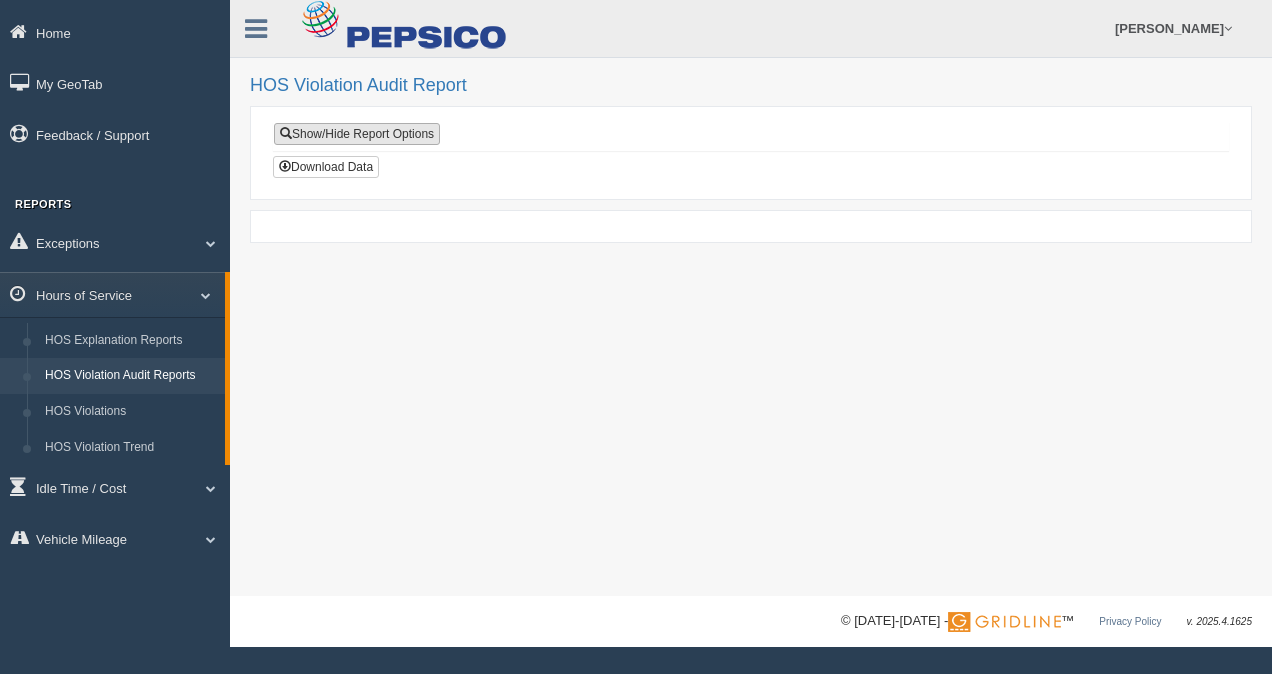click on "Show/Hide Report Options" at bounding box center (357, 134) 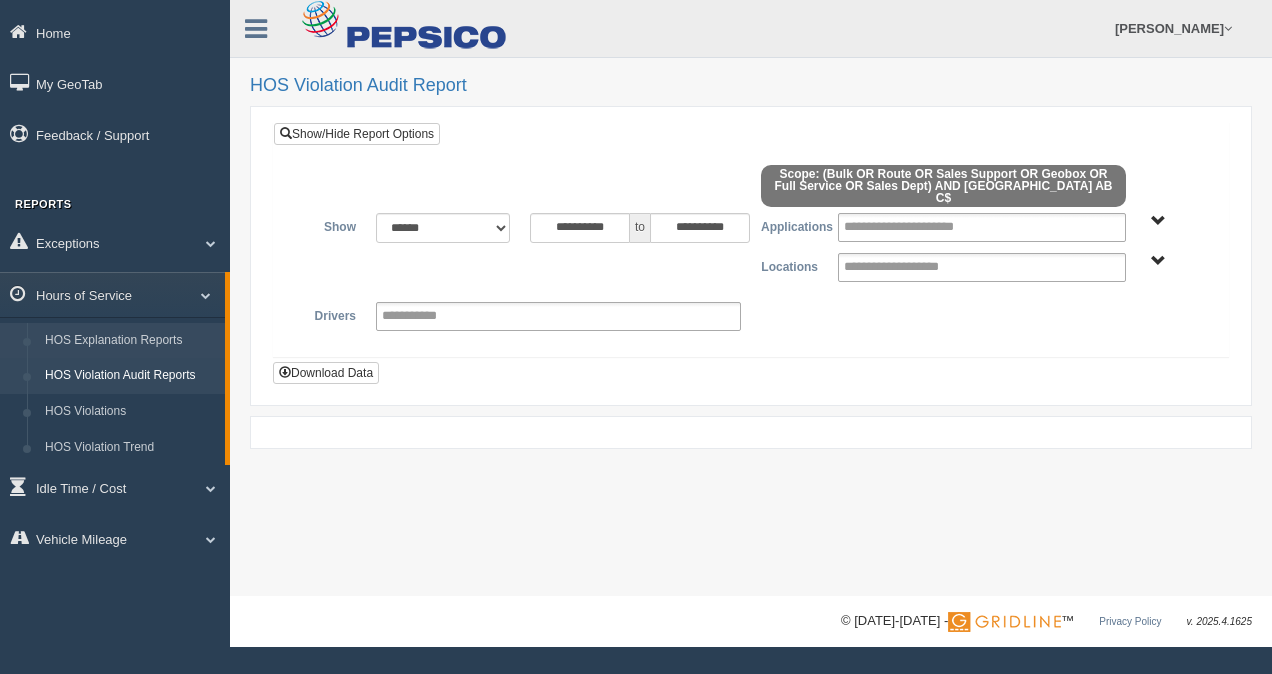 click on "HOS Explanation Reports" at bounding box center [130, 341] 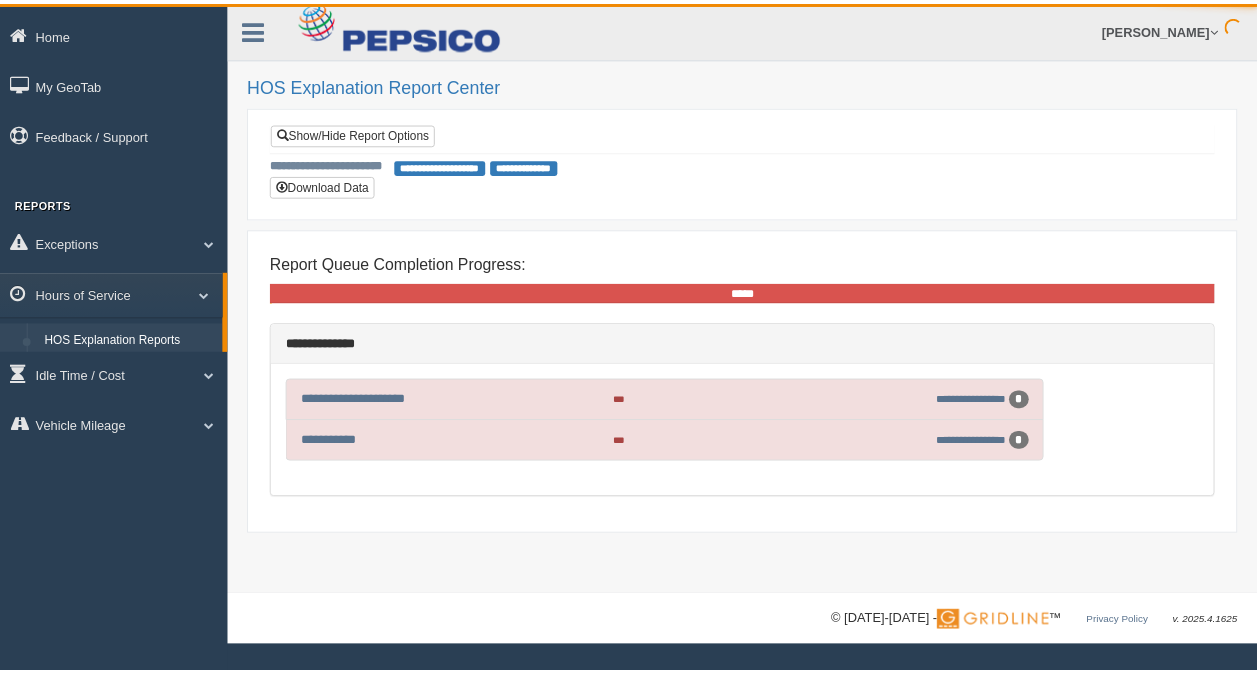 scroll, scrollTop: 0, scrollLeft: 0, axis: both 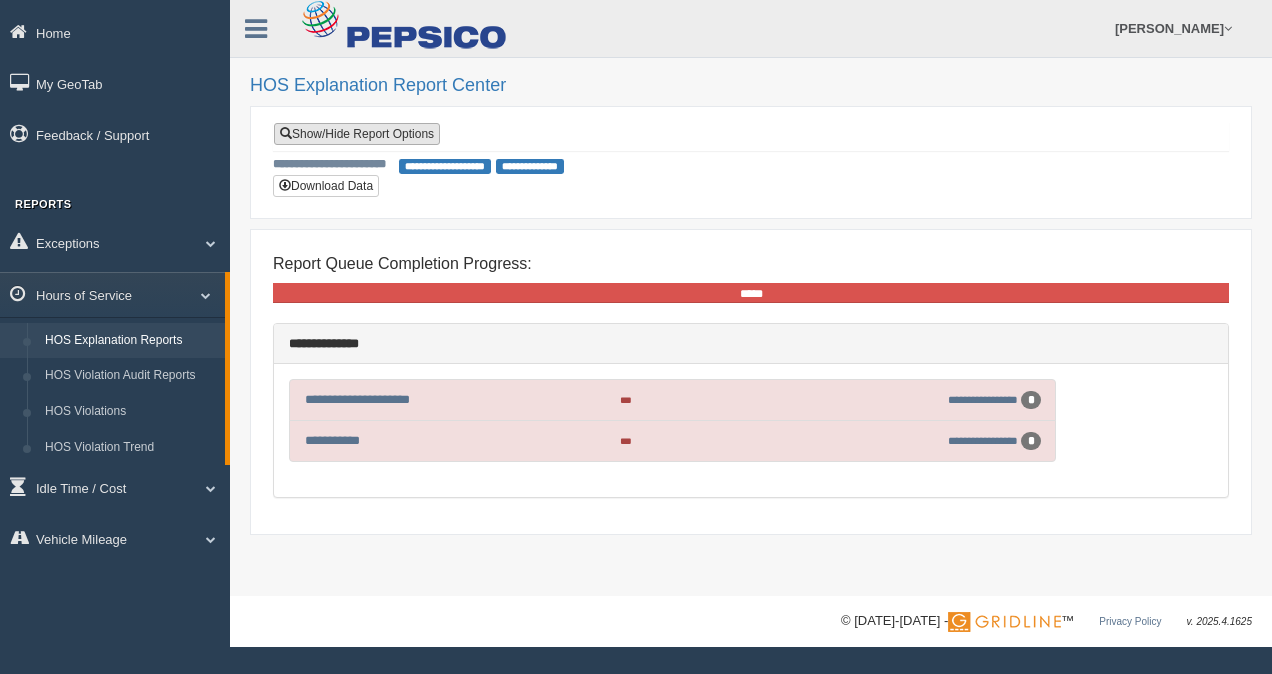 click on "Show/Hide Report Options" at bounding box center (357, 134) 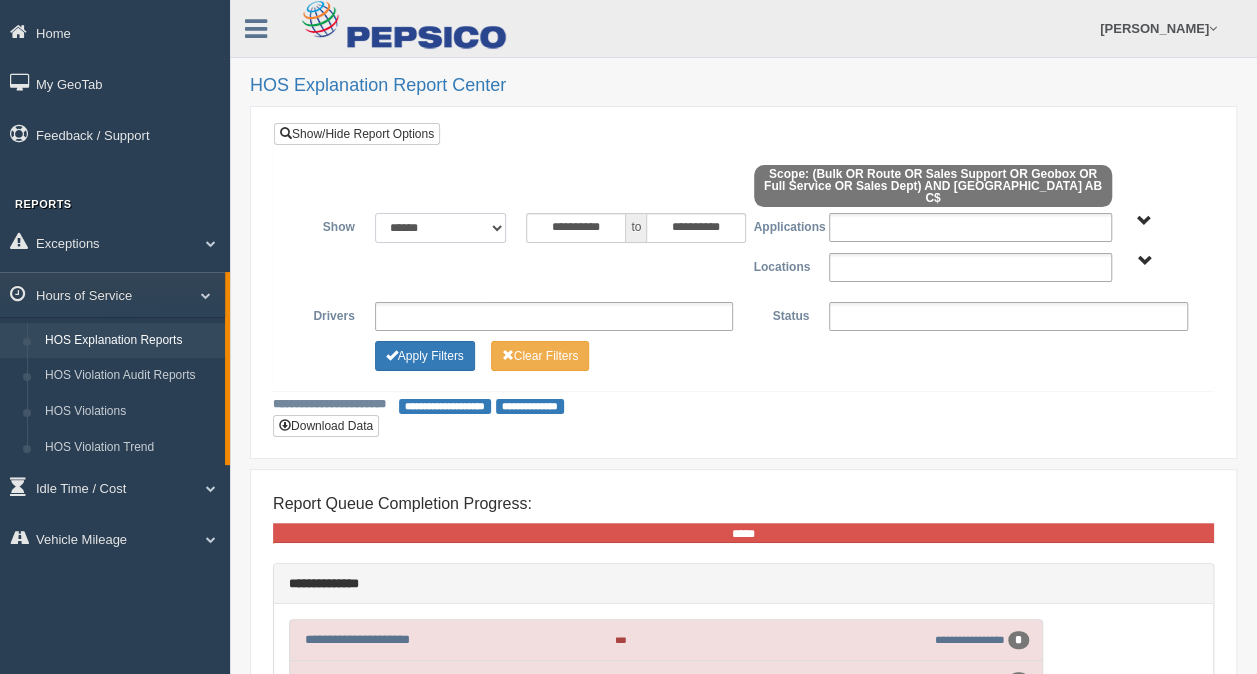 click on "**********" at bounding box center (441, 228) 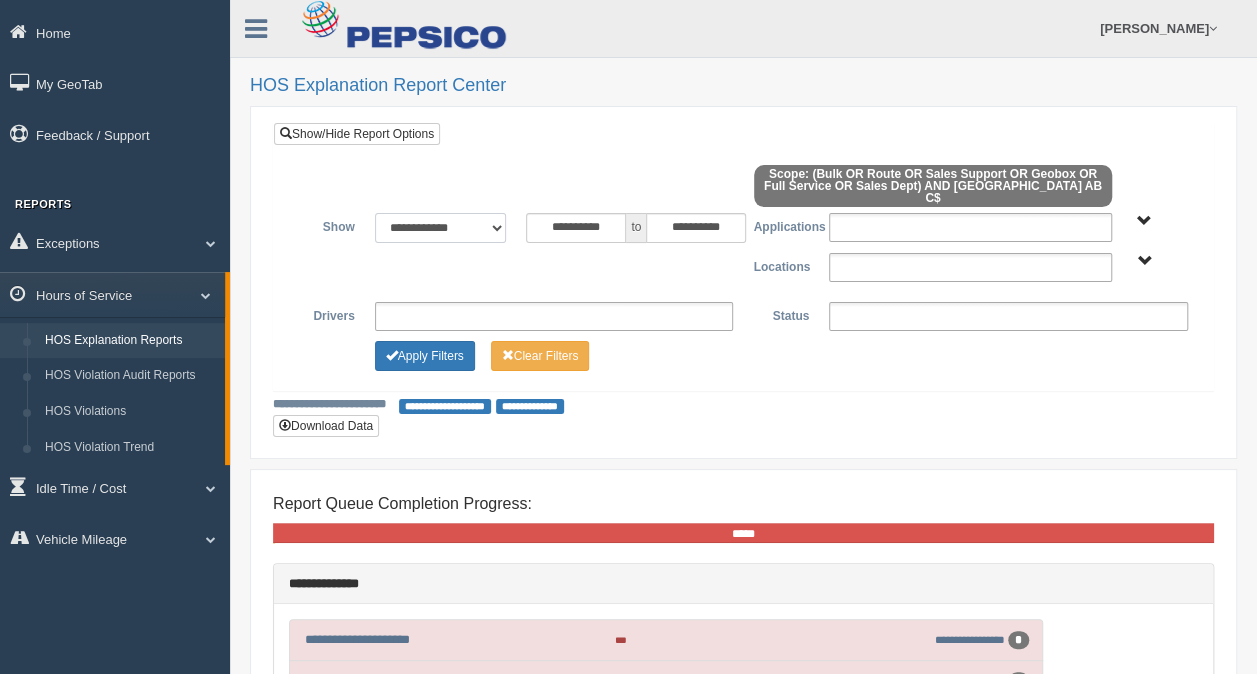 click on "**********" at bounding box center (441, 228) 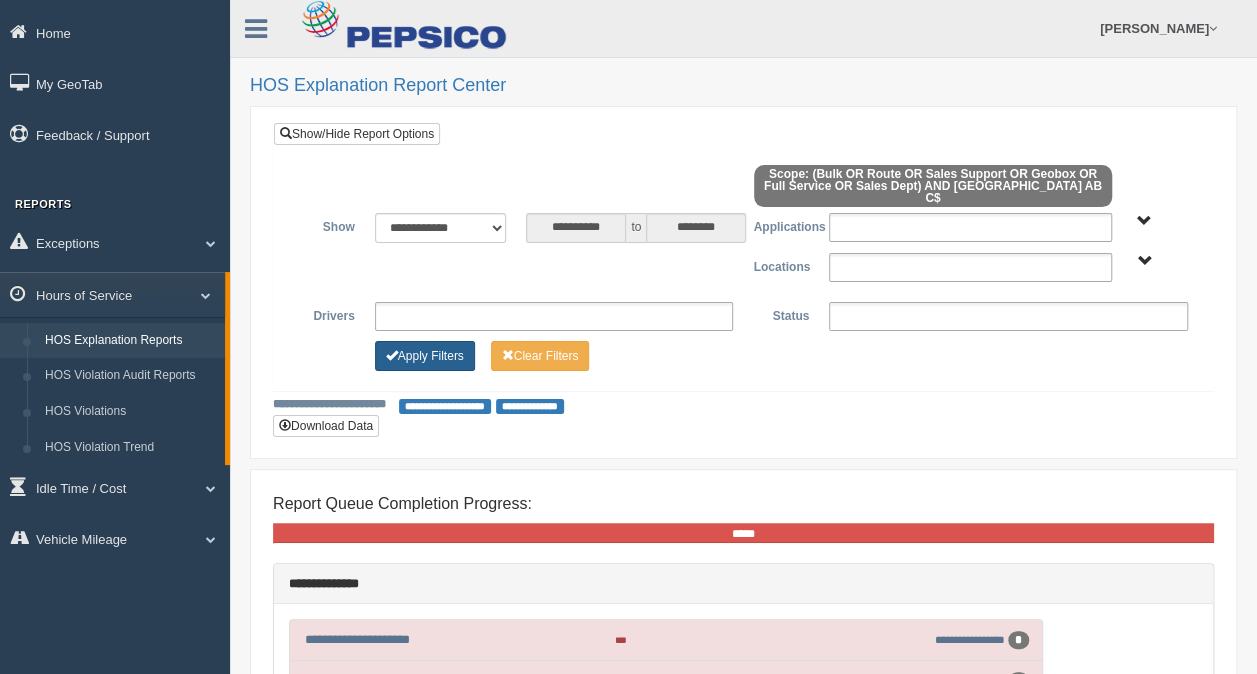 click on "Apply Filters" at bounding box center [425, 356] 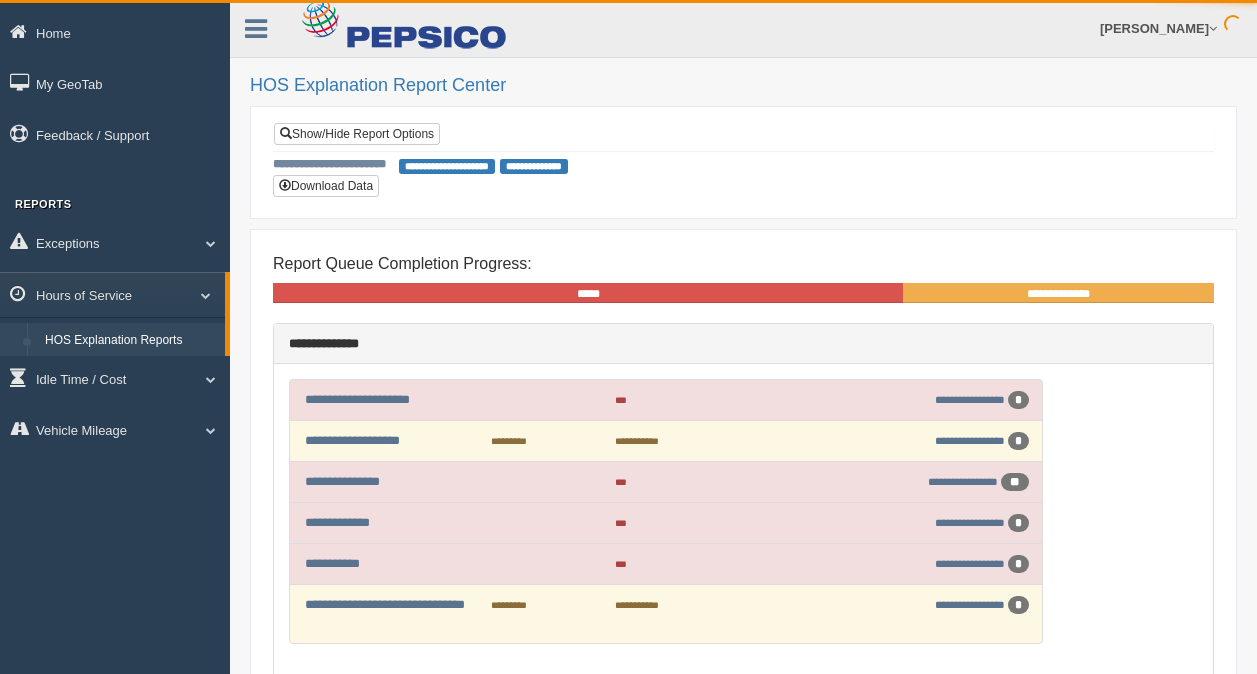 scroll, scrollTop: 0, scrollLeft: 0, axis: both 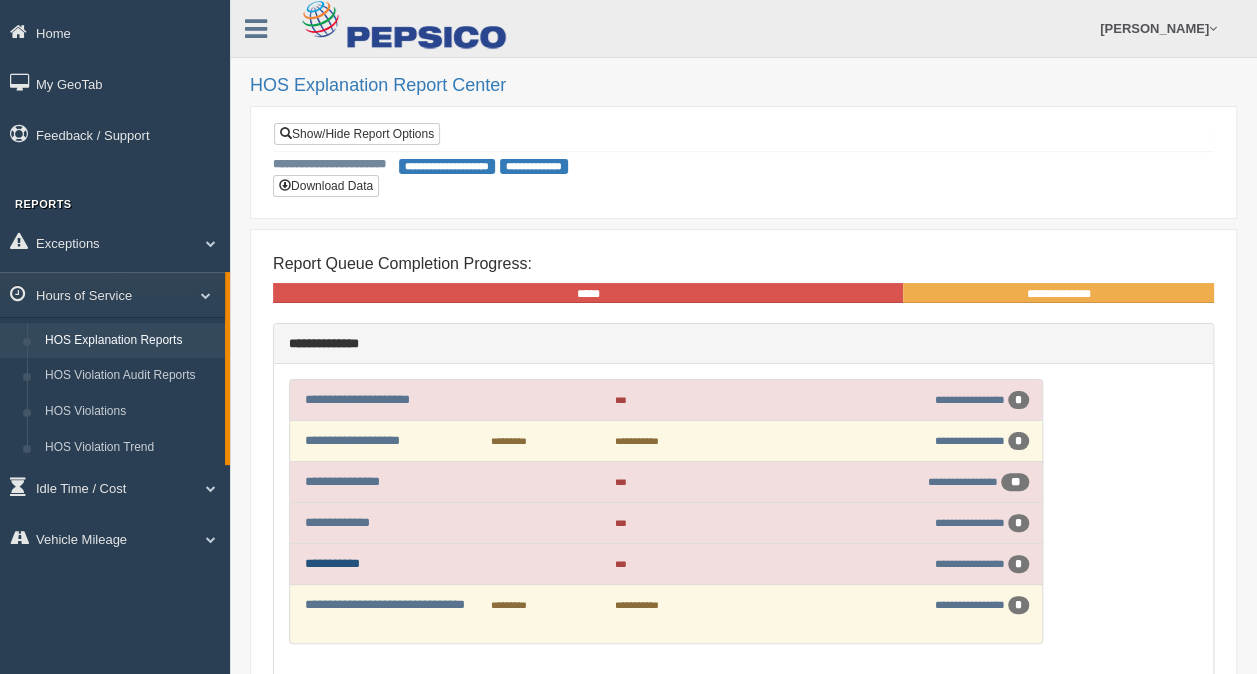 click on "**********" at bounding box center [332, 563] 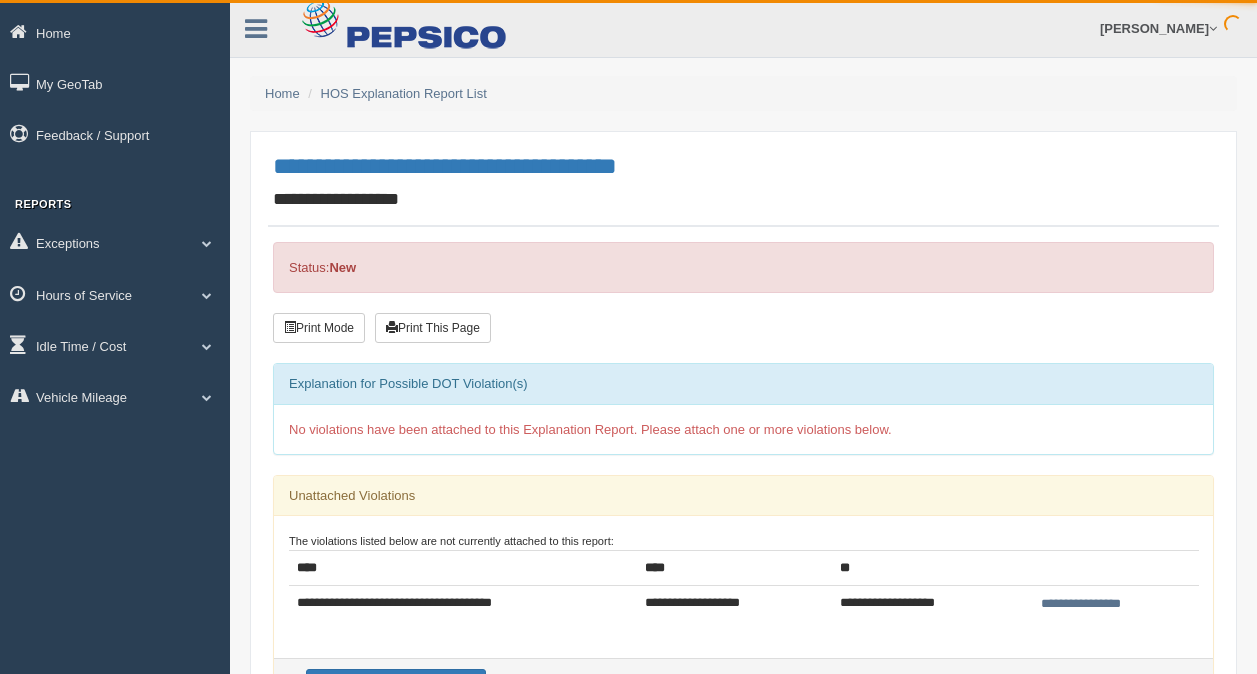 scroll, scrollTop: 0, scrollLeft: 0, axis: both 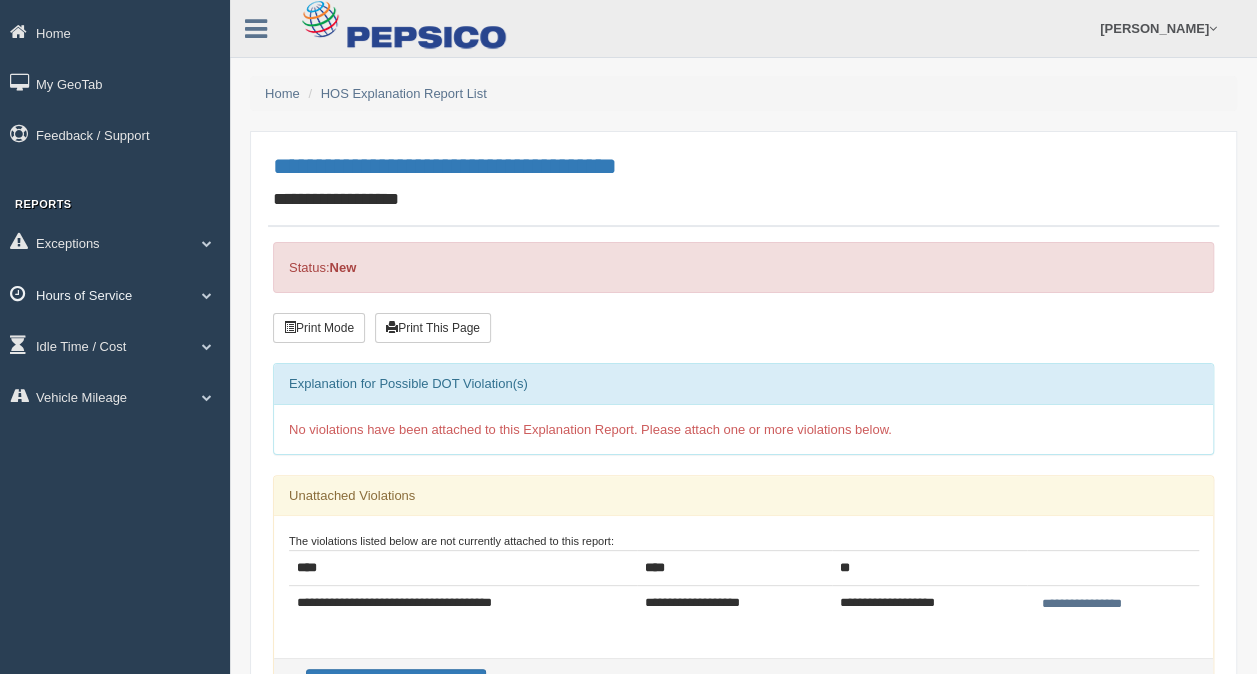 click at bounding box center (207, 295) 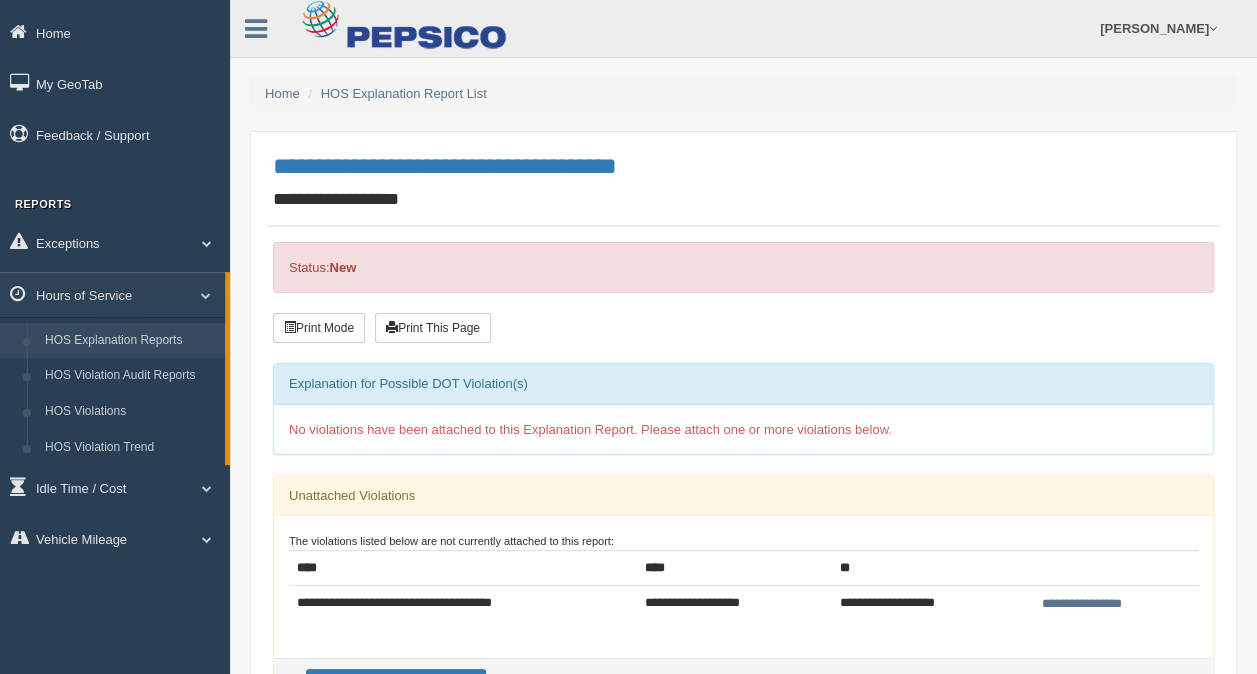 click on "HOS Explanation Reports" at bounding box center [130, 341] 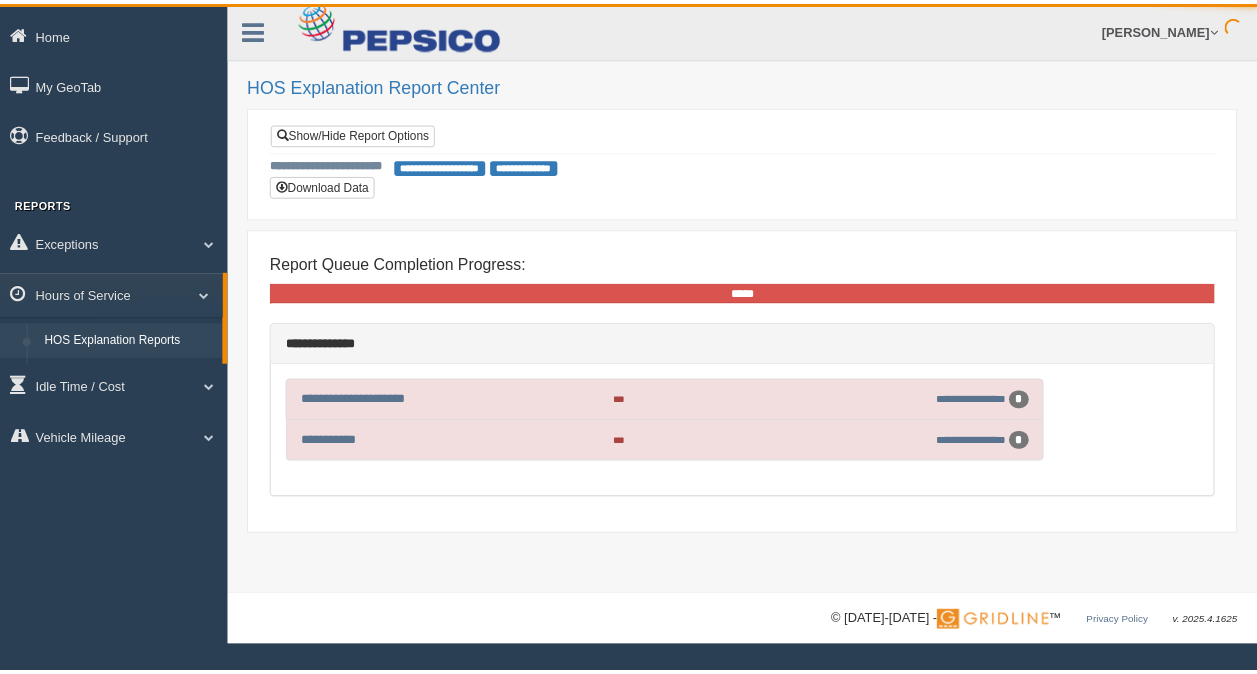 scroll, scrollTop: 0, scrollLeft: 0, axis: both 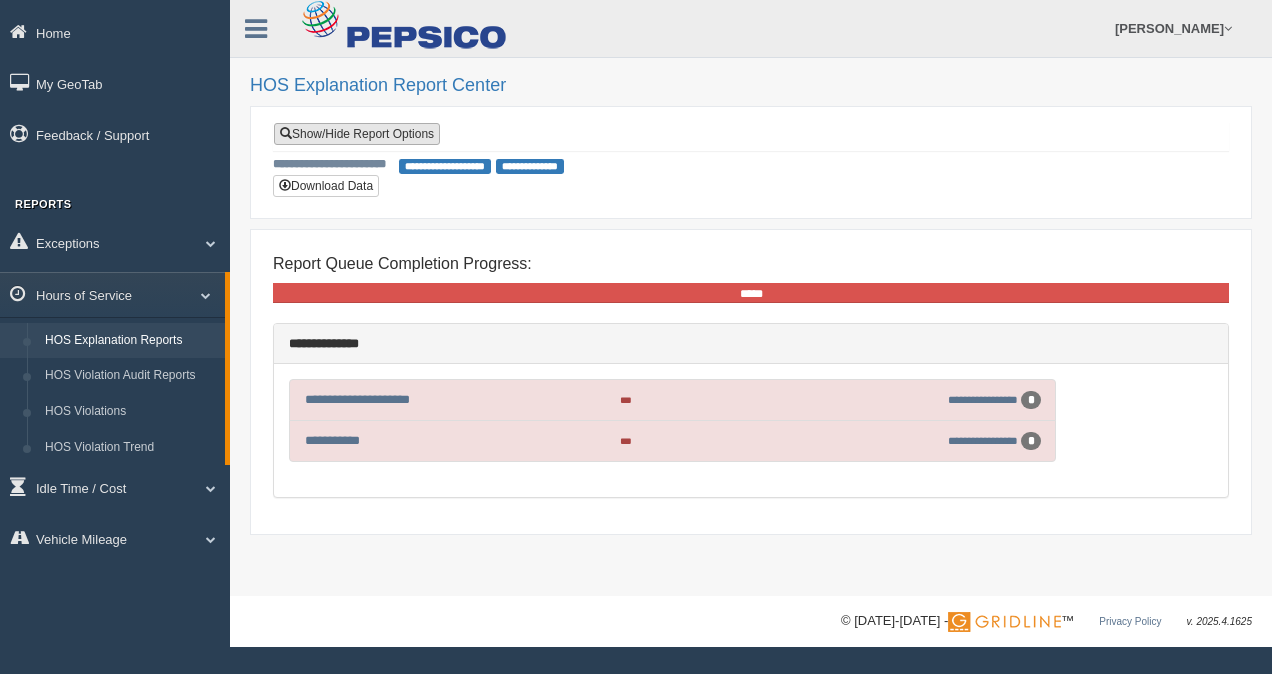 click on "Show/Hide Report Options" at bounding box center [357, 134] 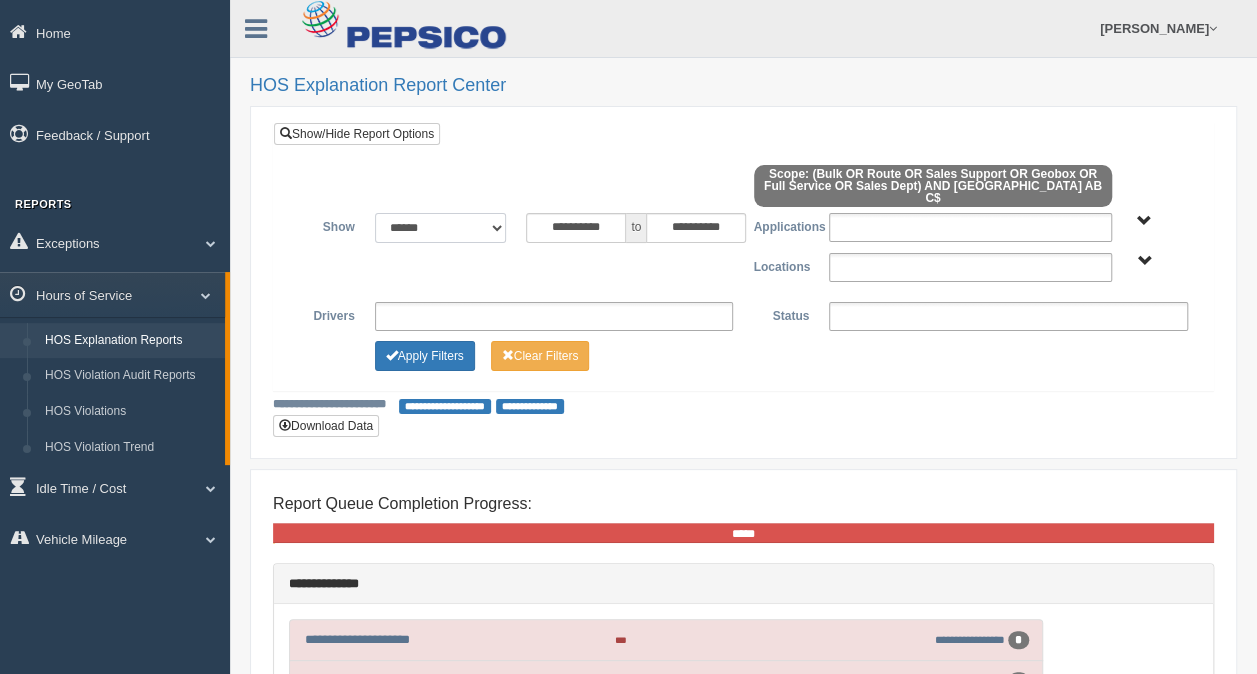 click on "**********" at bounding box center (441, 228) 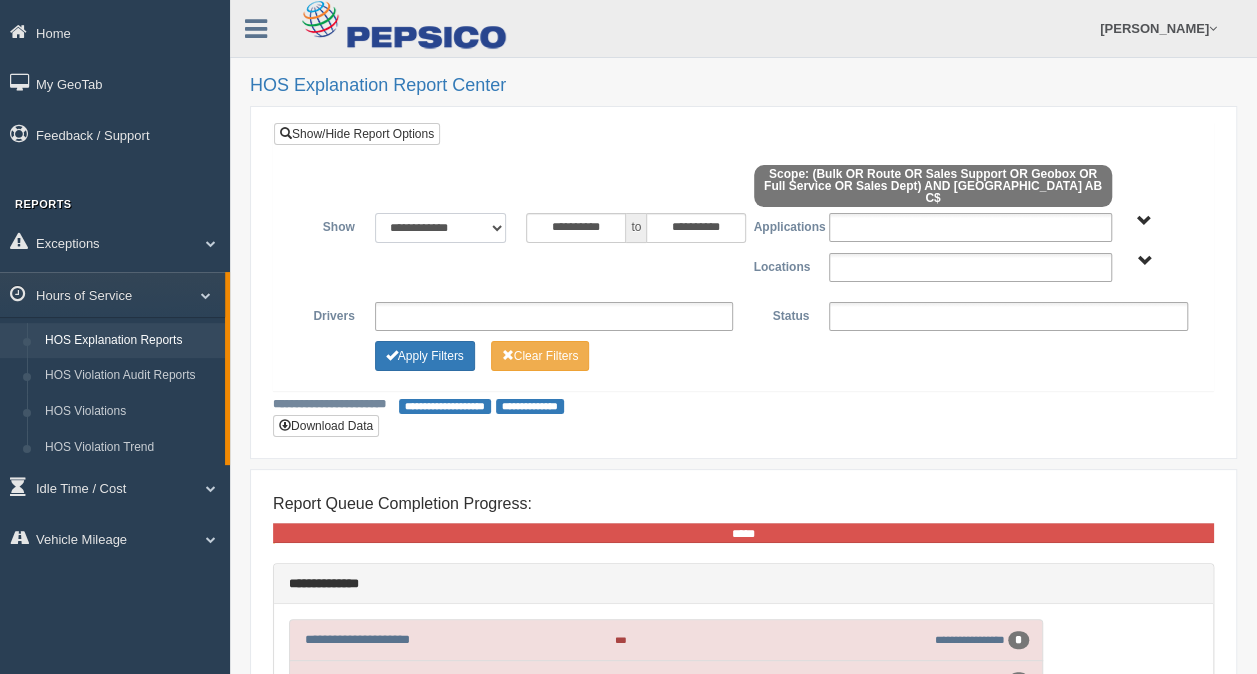 click on "**********" at bounding box center (441, 228) 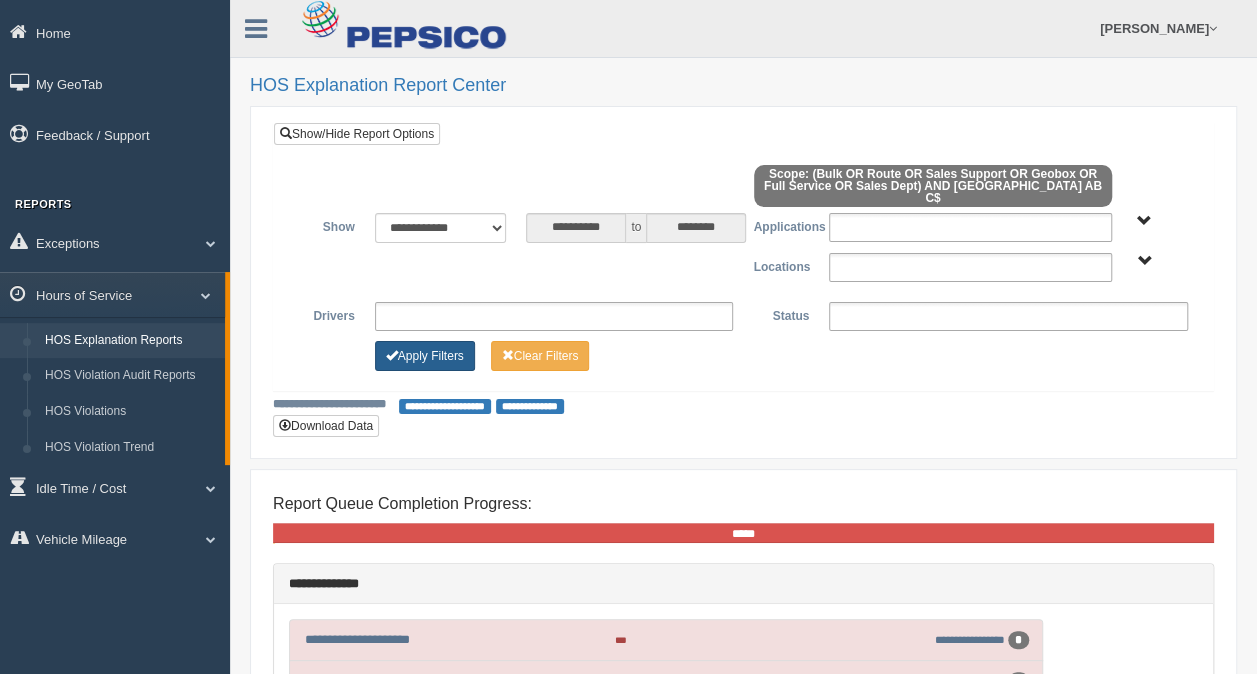 click on "Apply Filters" at bounding box center [425, 356] 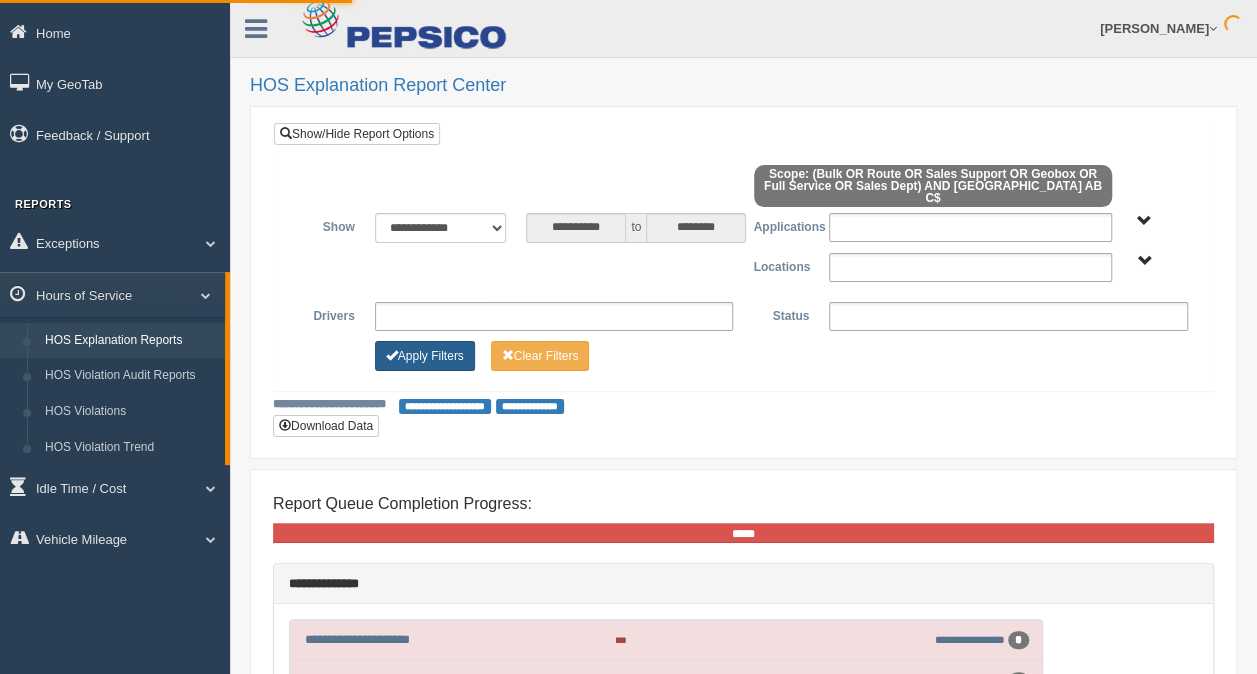 scroll, scrollTop: 166, scrollLeft: 0, axis: vertical 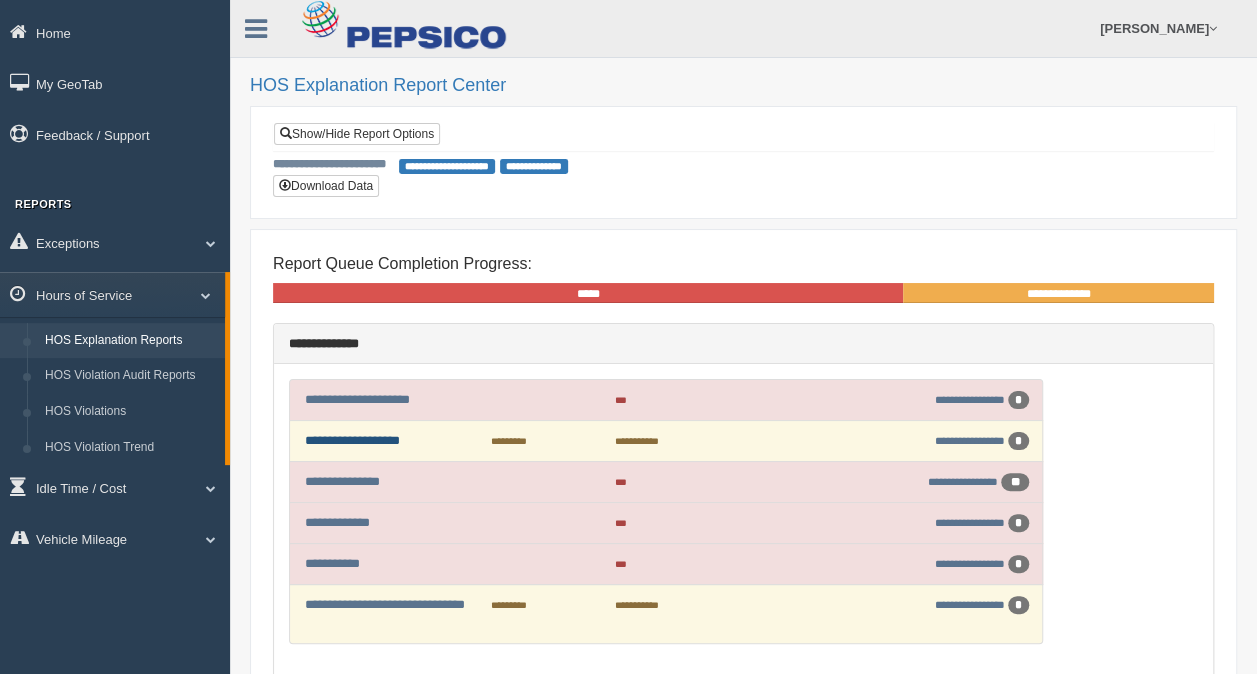 click on "**********" at bounding box center [352, 440] 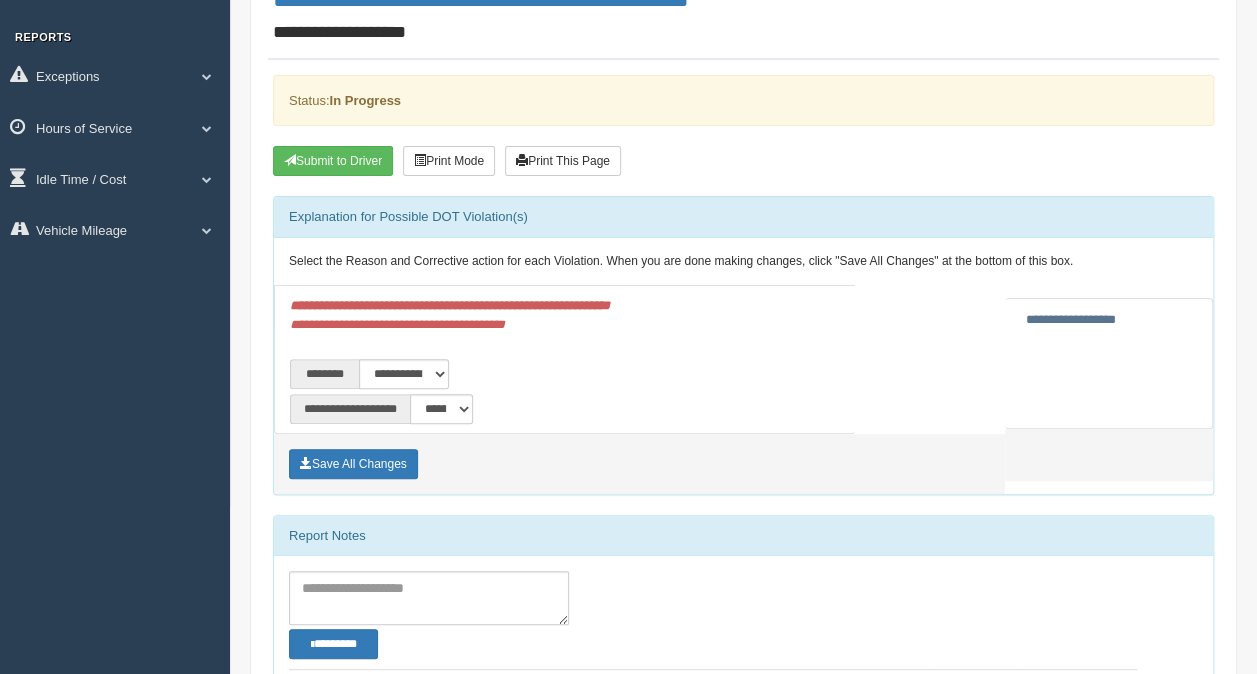 scroll, scrollTop: 163, scrollLeft: 0, axis: vertical 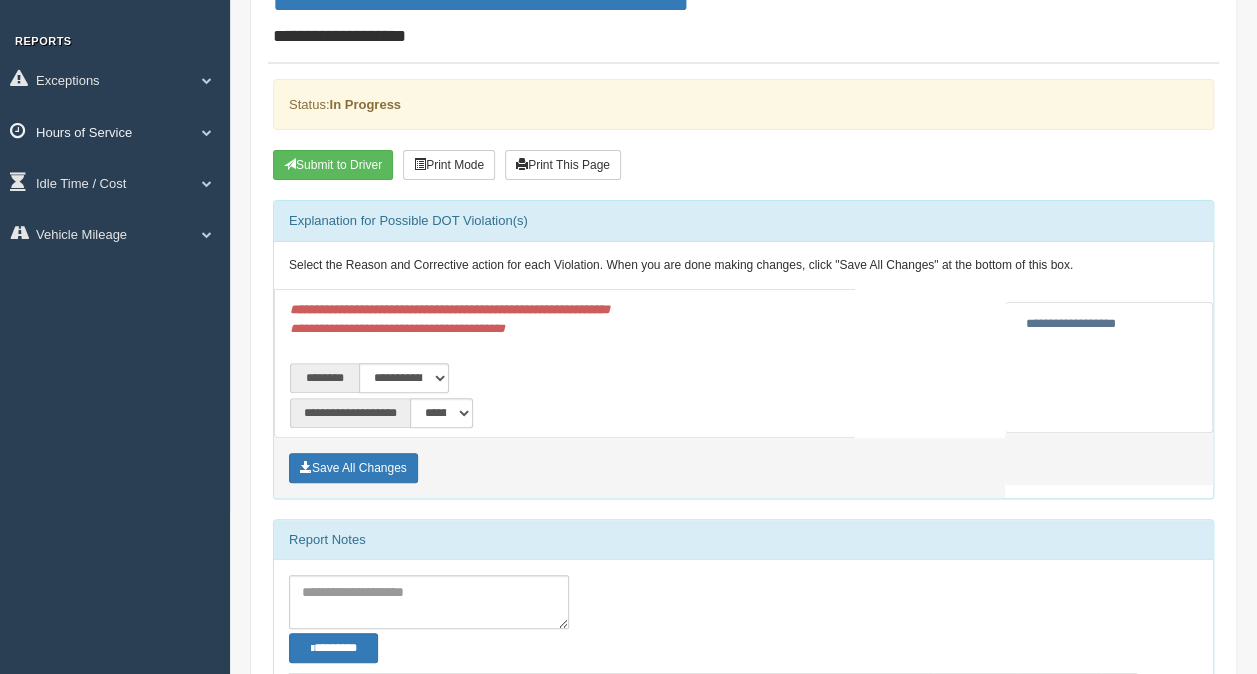 click on "Hours of Service" at bounding box center (115, 131) 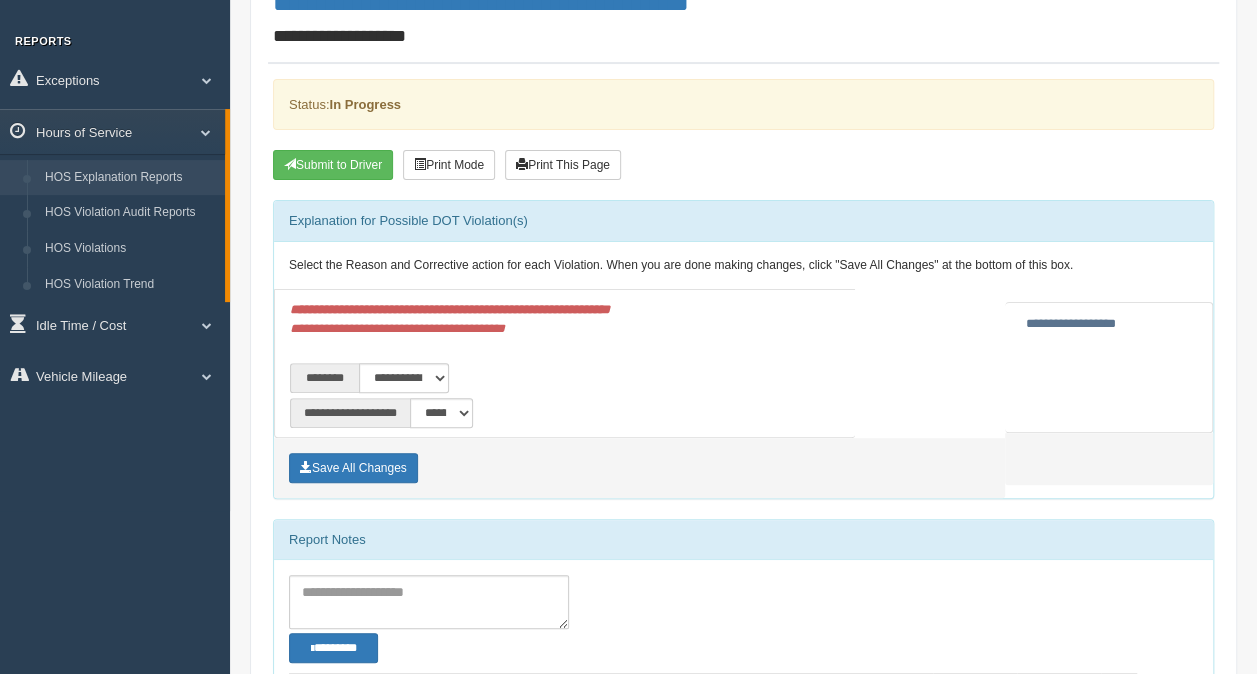 click on "HOS Explanation Reports" at bounding box center (130, 178) 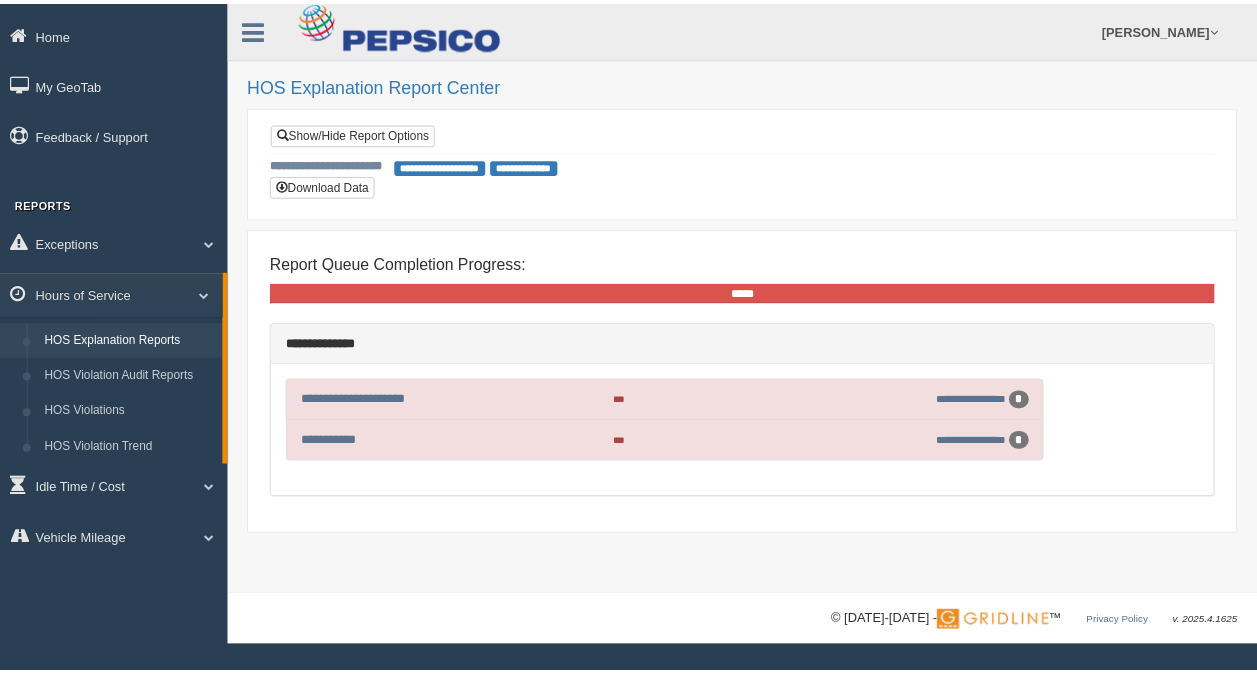 scroll, scrollTop: 0, scrollLeft: 0, axis: both 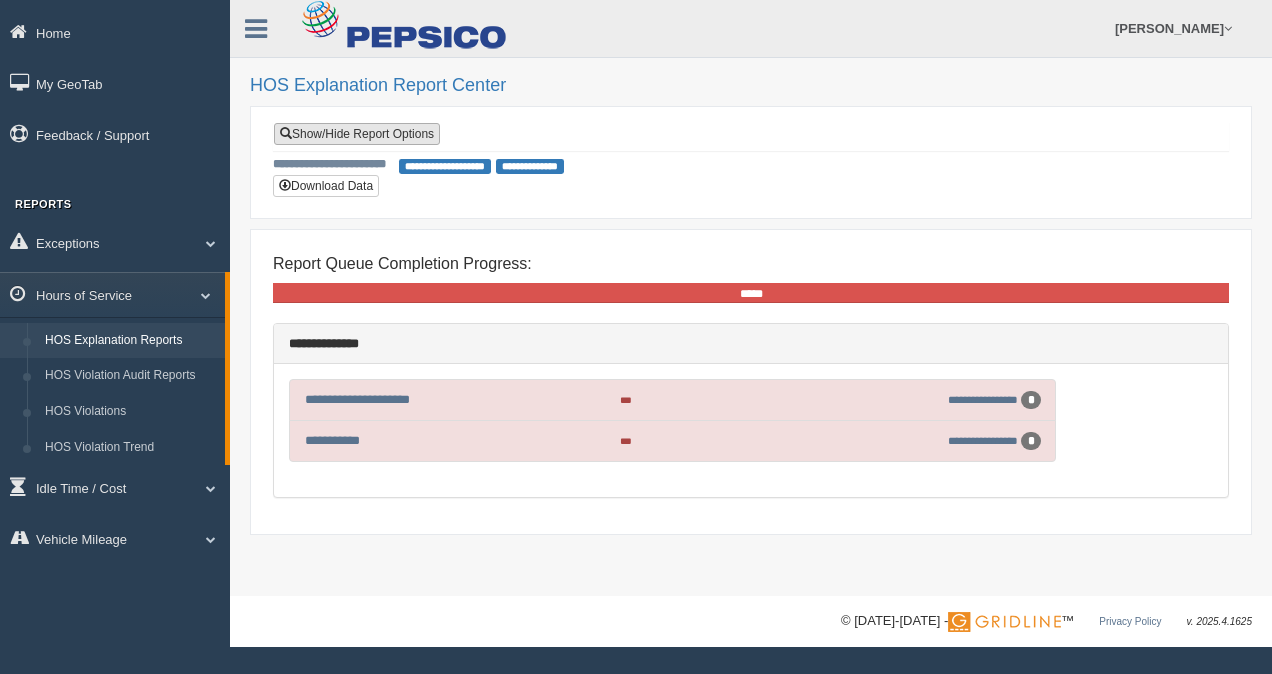 click on "Show/Hide Report Options" at bounding box center (357, 134) 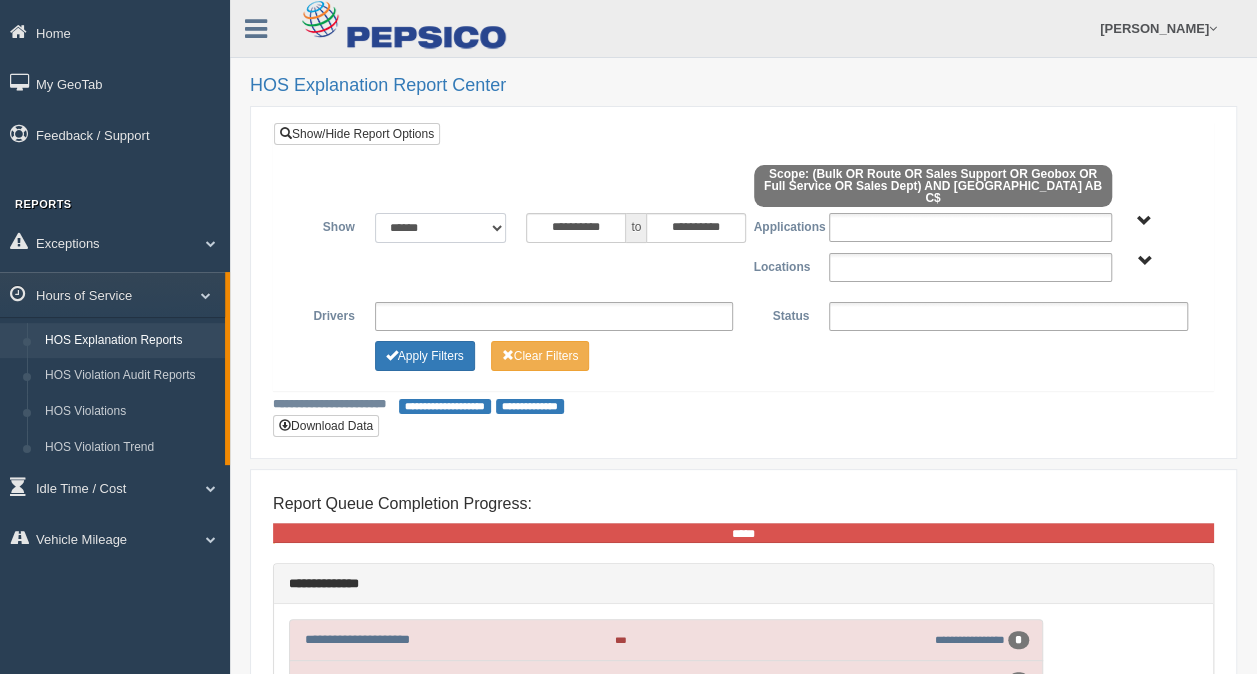 click on "**********" at bounding box center [441, 228] 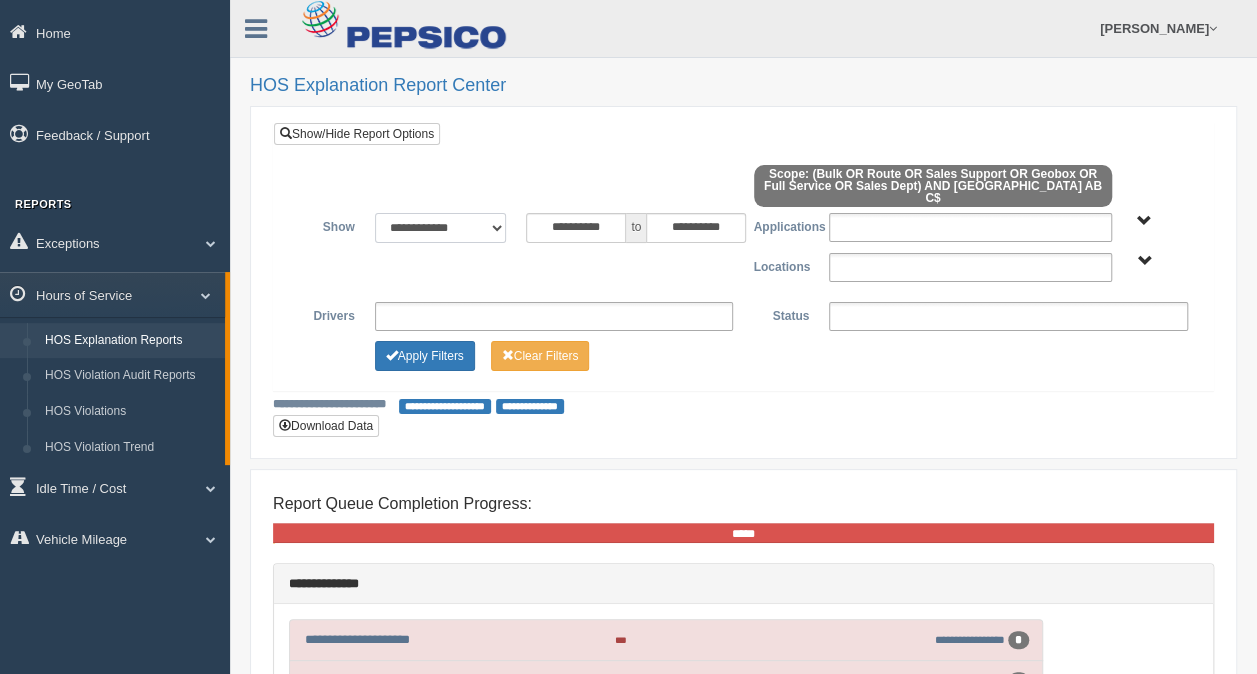 click on "**********" at bounding box center (441, 228) 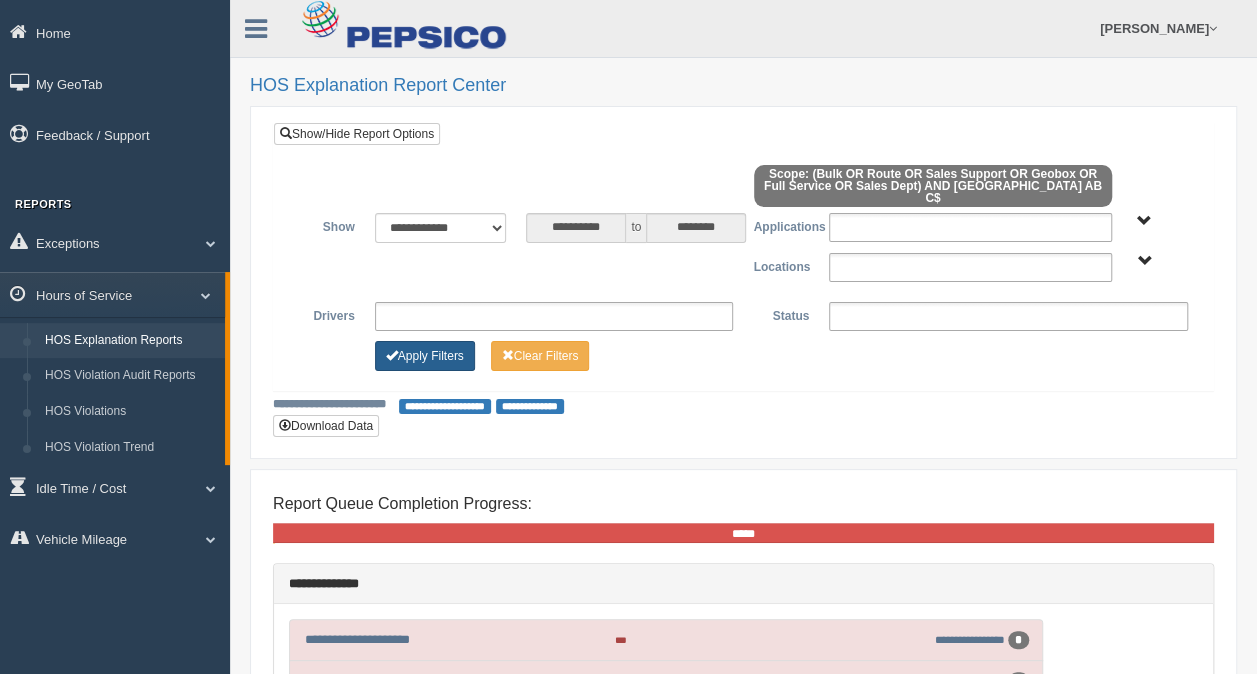 click on "Apply Filters" at bounding box center [425, 356] 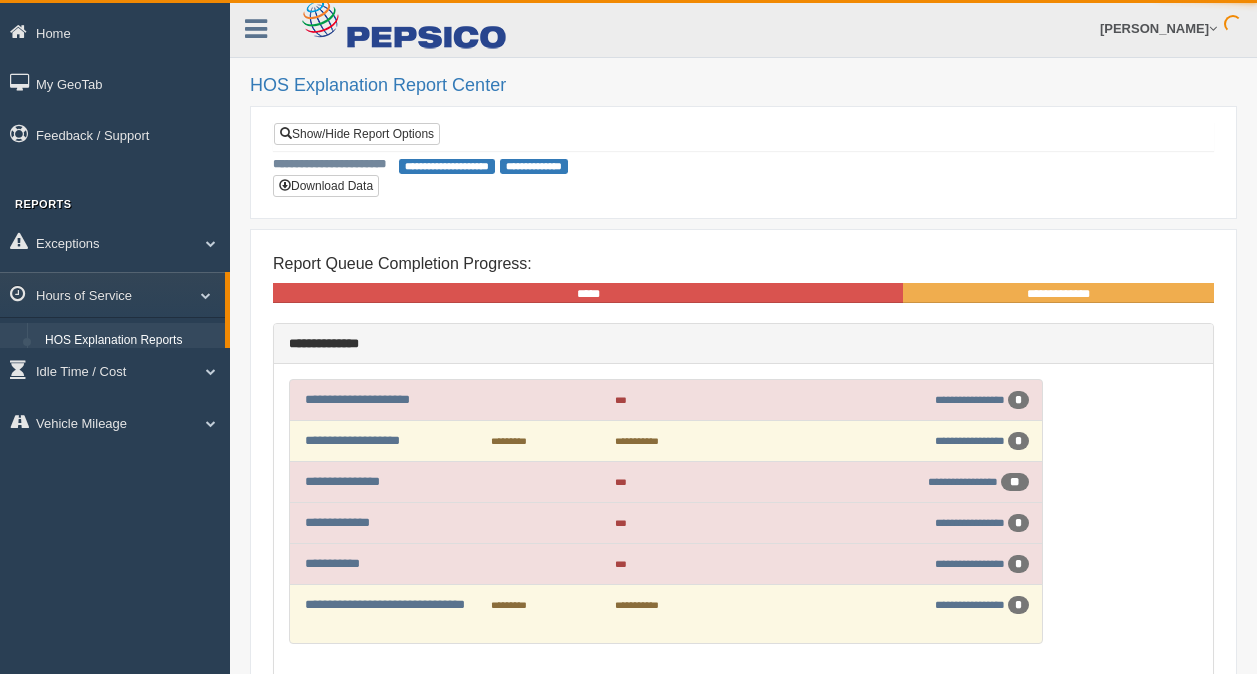 scroll, scrollTop: 0, scrollLeft: 0, axis: both 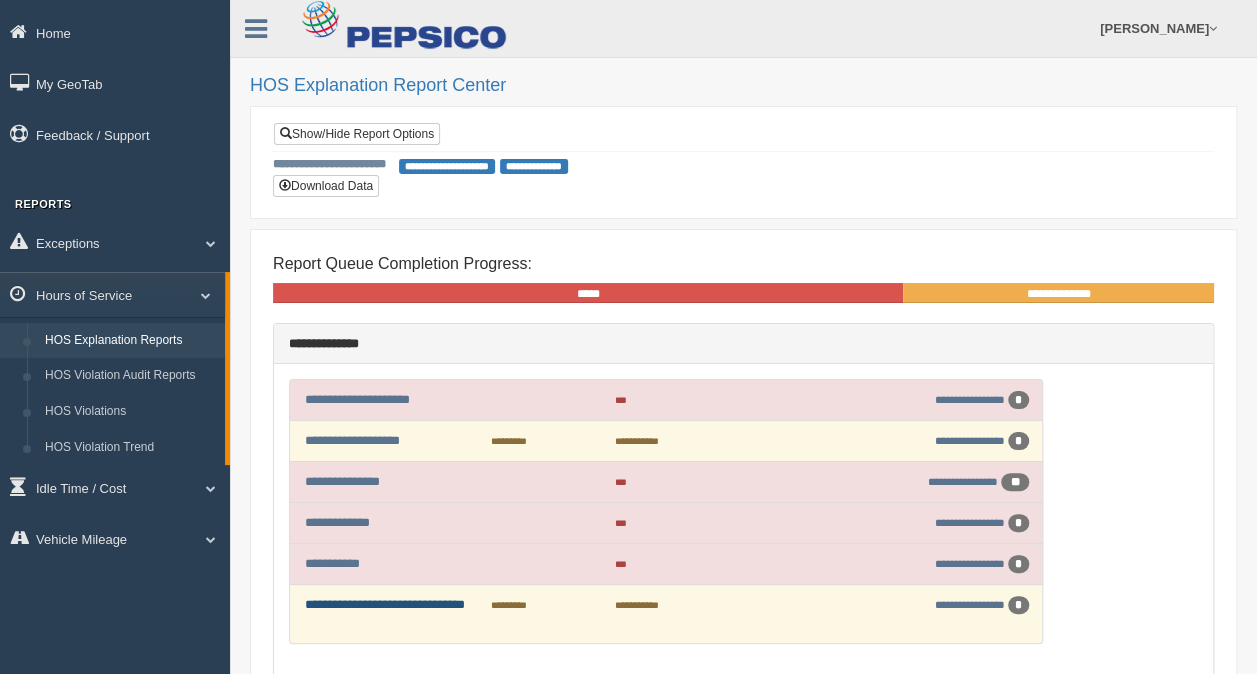 click on "**********" at bounding box center (385, 604) 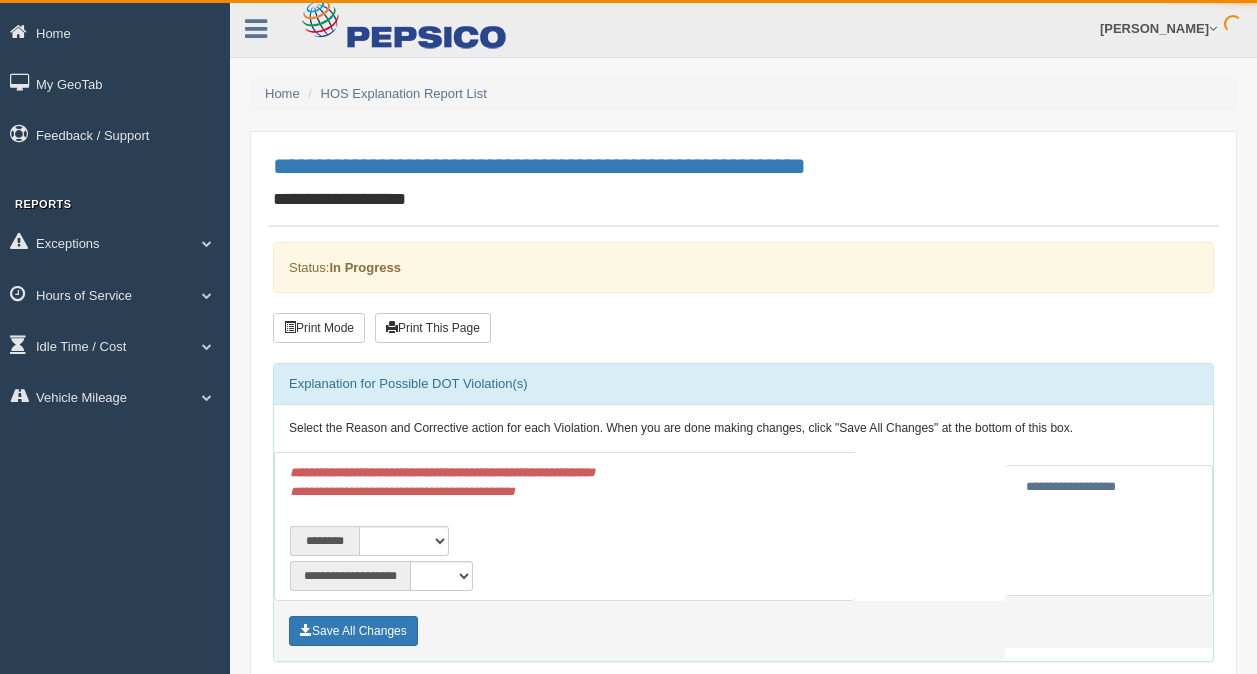 scroll, scrollTop: 0, scrollLeft: 0, axis: both 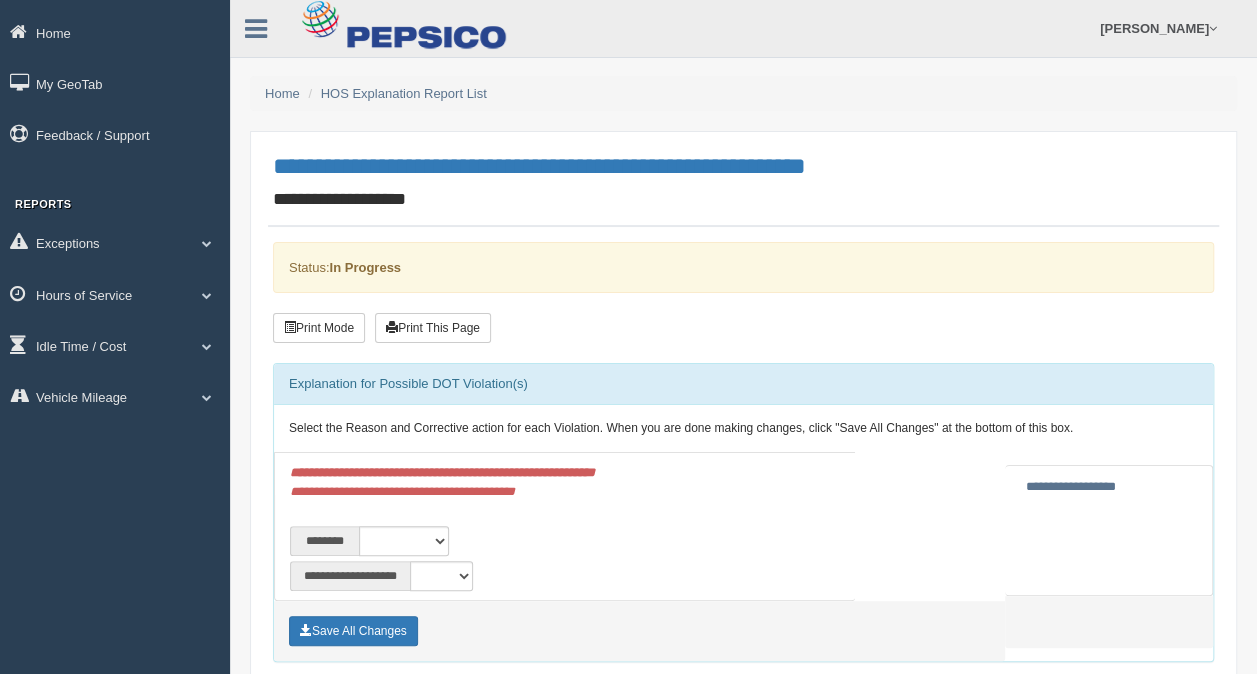 click on "**********" at bounding box center (1071, 486) 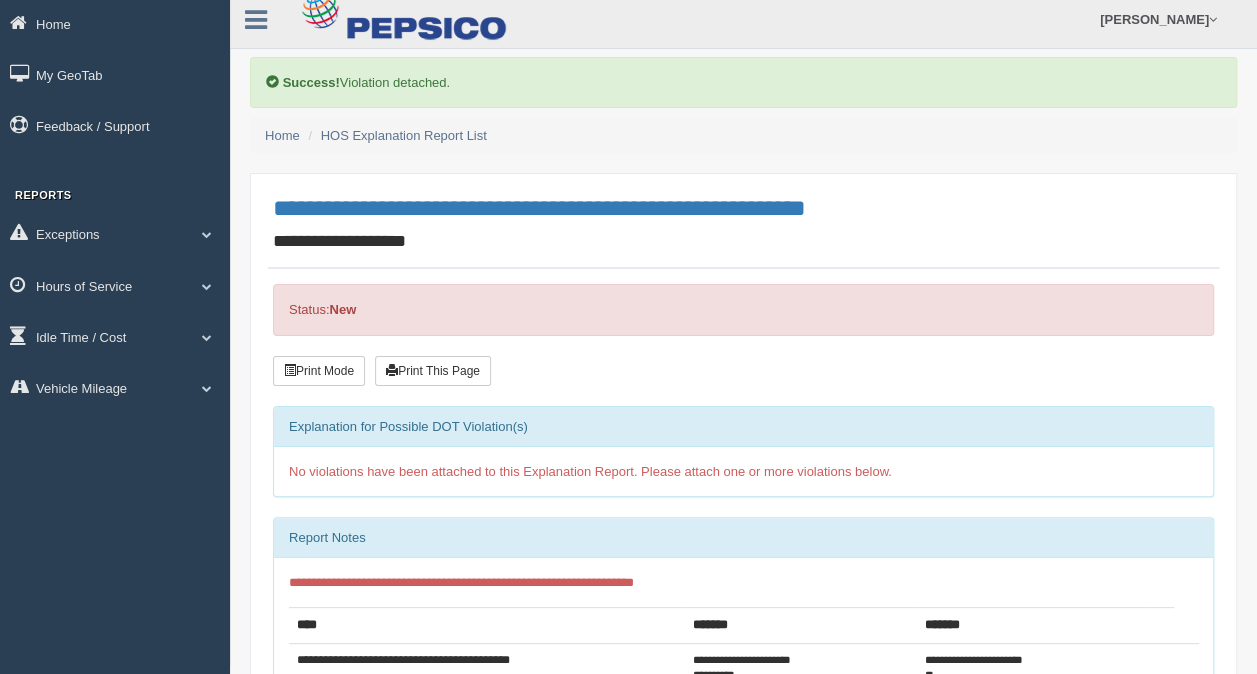 scroll, scrollTop: 0, scrollLeft: 0, axis: both 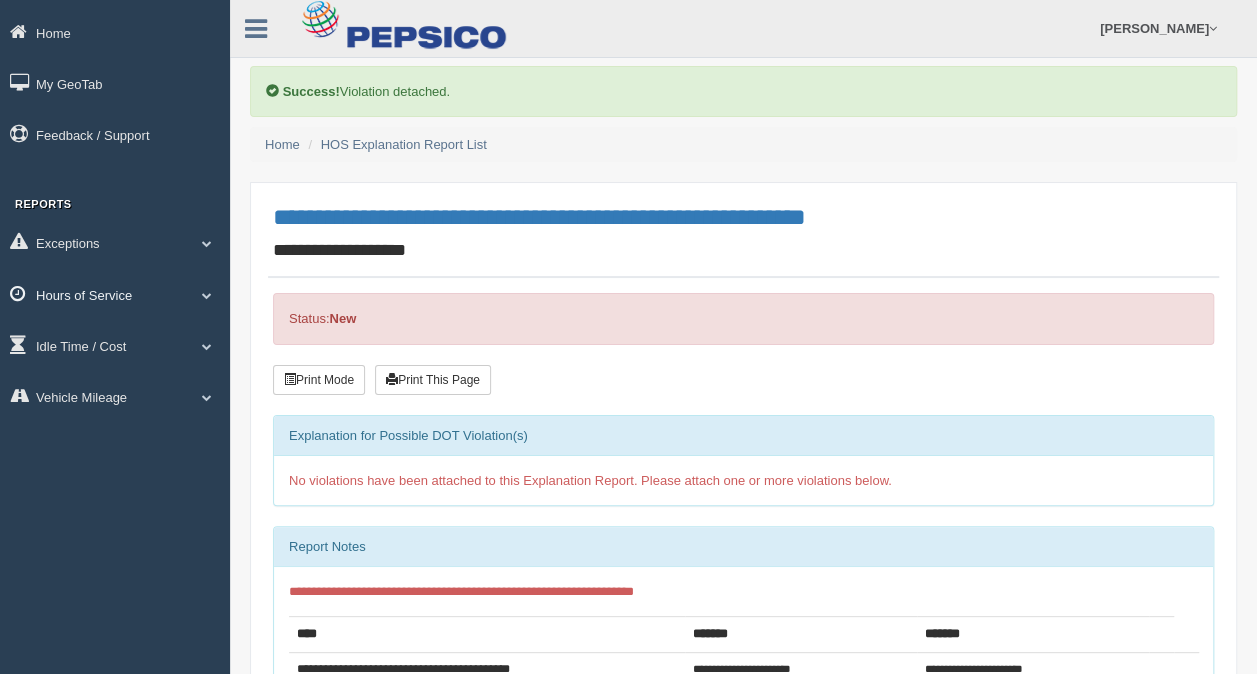 click on "Hours of Service" at bounding box center (115, 294) 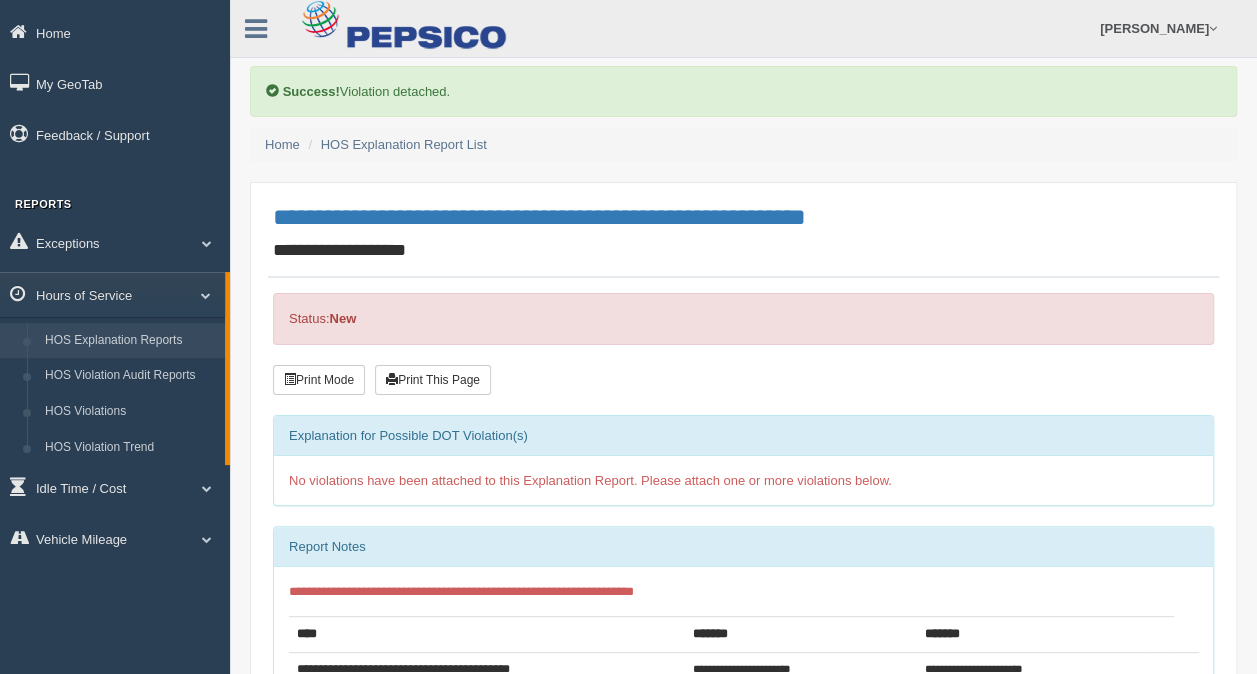 click on "HOS Explanation Reports" at bounding box center (130, 341) 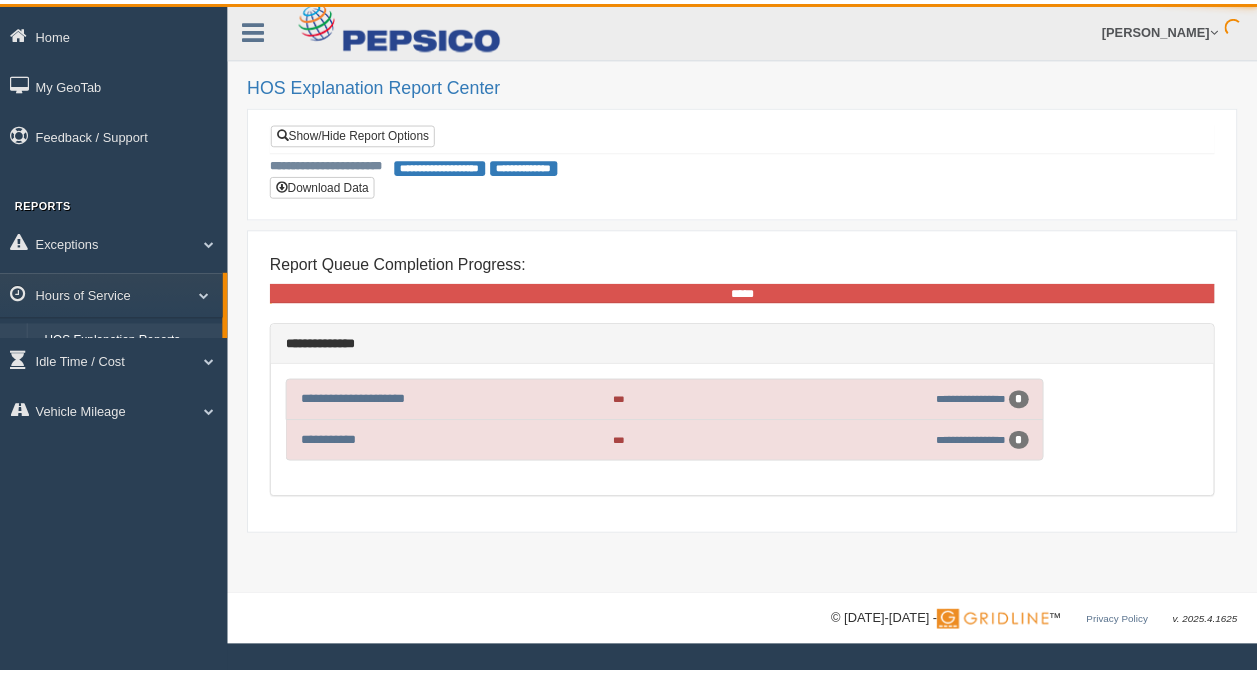 scroll, scrollTop: 0, scrollLeft: 0, axis: both 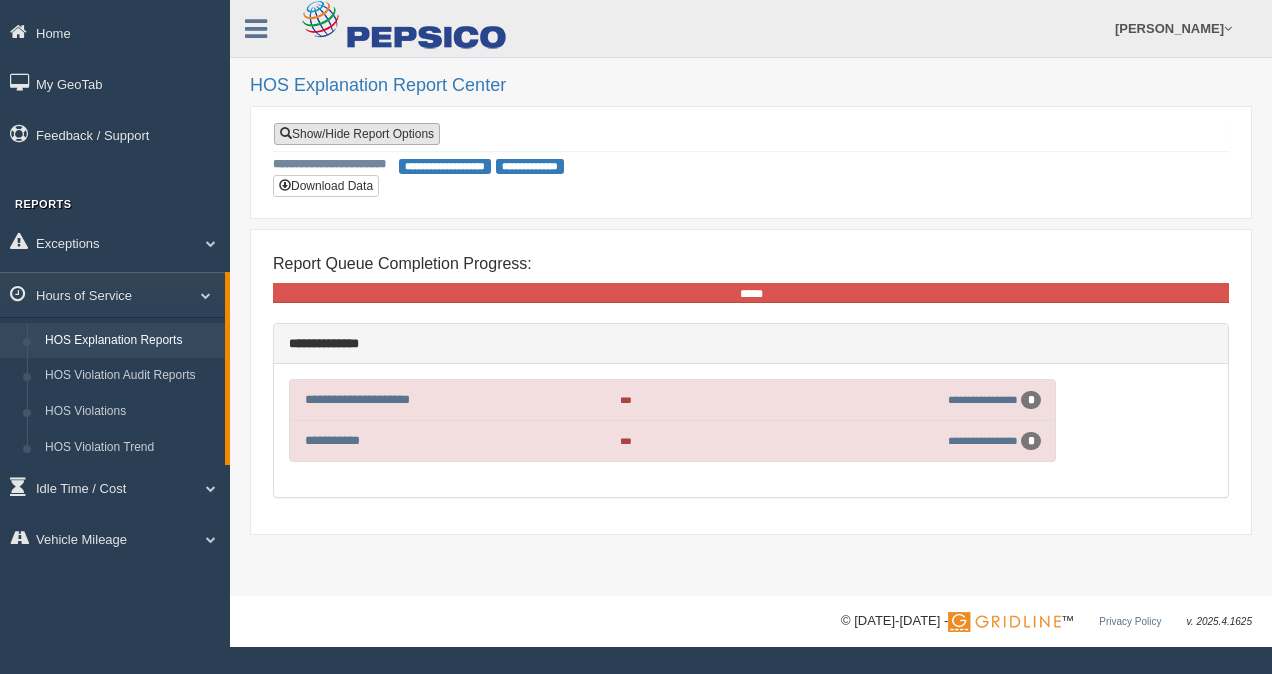click on "Show/Hide Report Options" at bounding box center [357, 134] 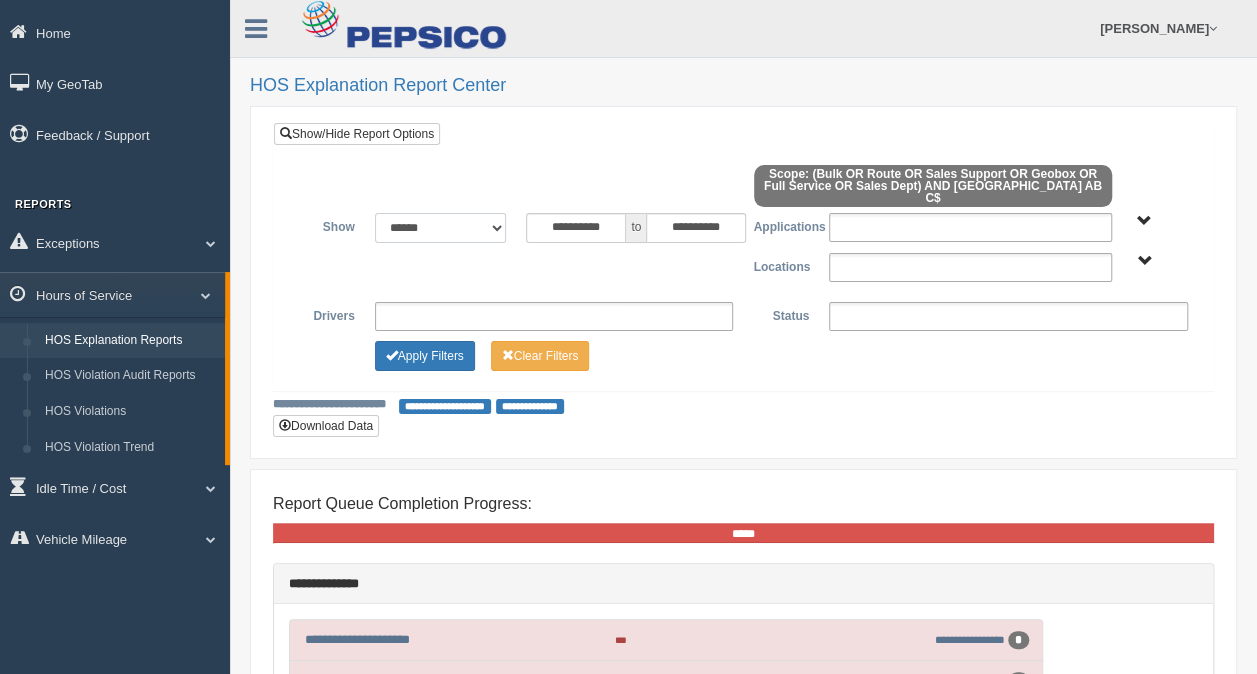 click on "**********" at bounding box center (441, 228) 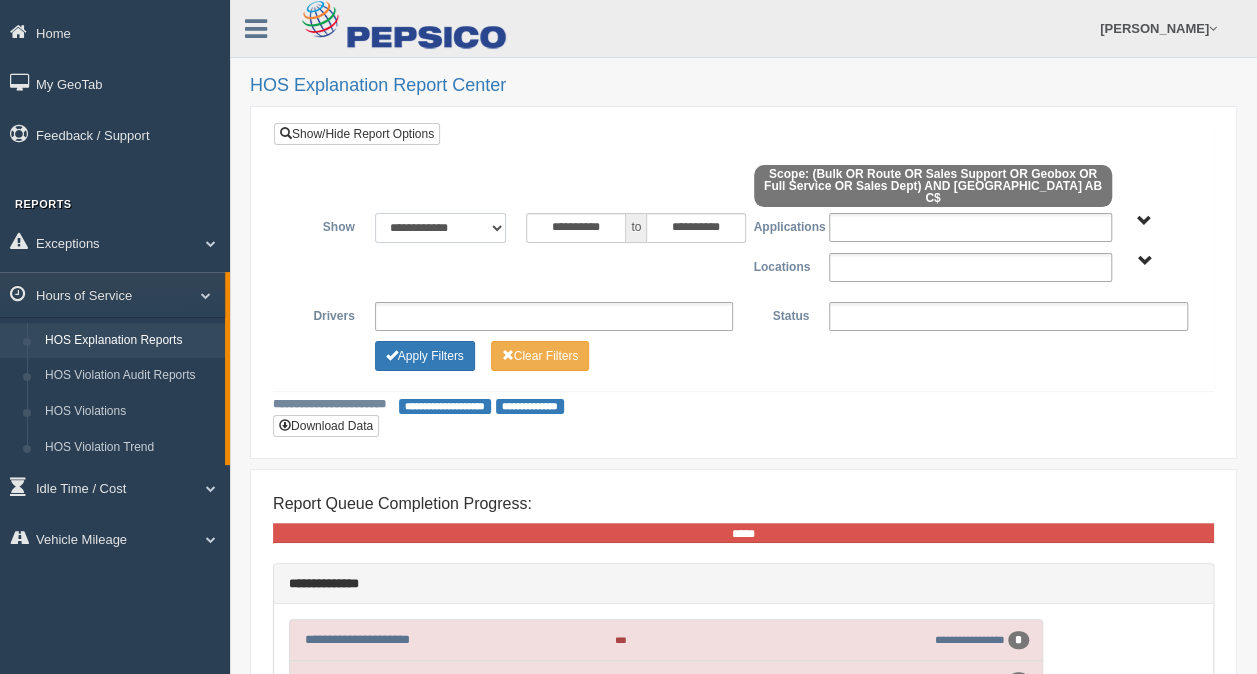 click on "**********" at bounding box center [441, 228] 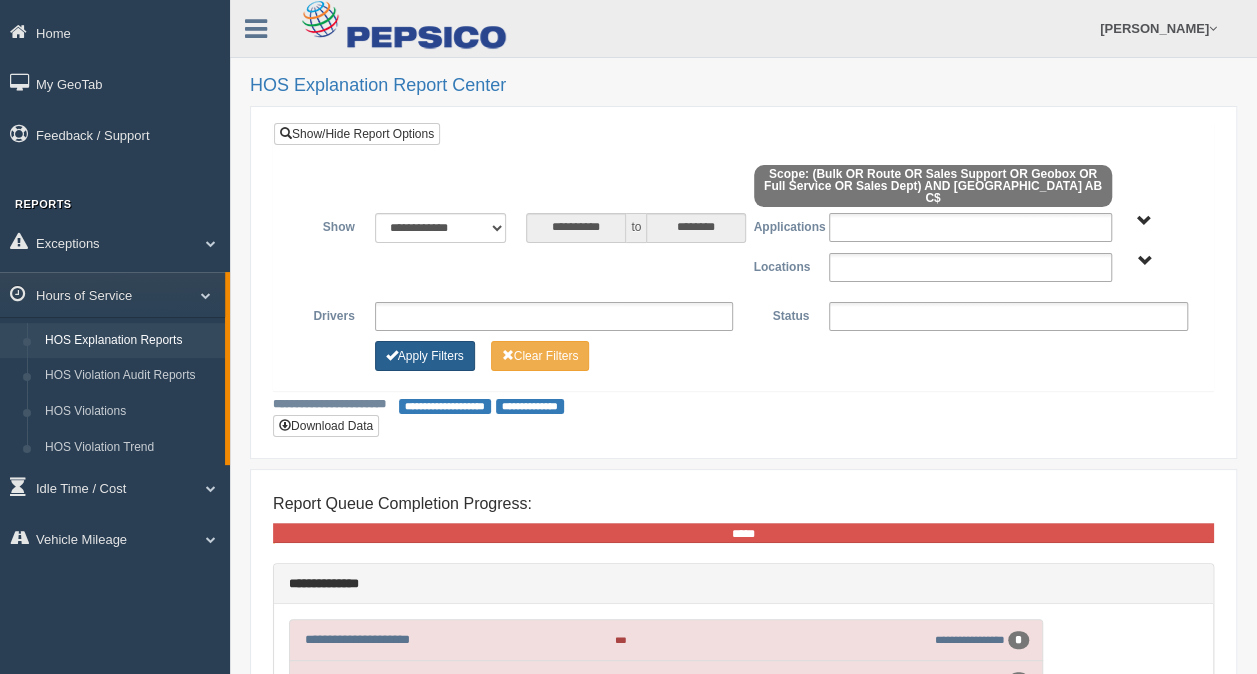 click on "Apply Filters" at bounding box center [425, 356] 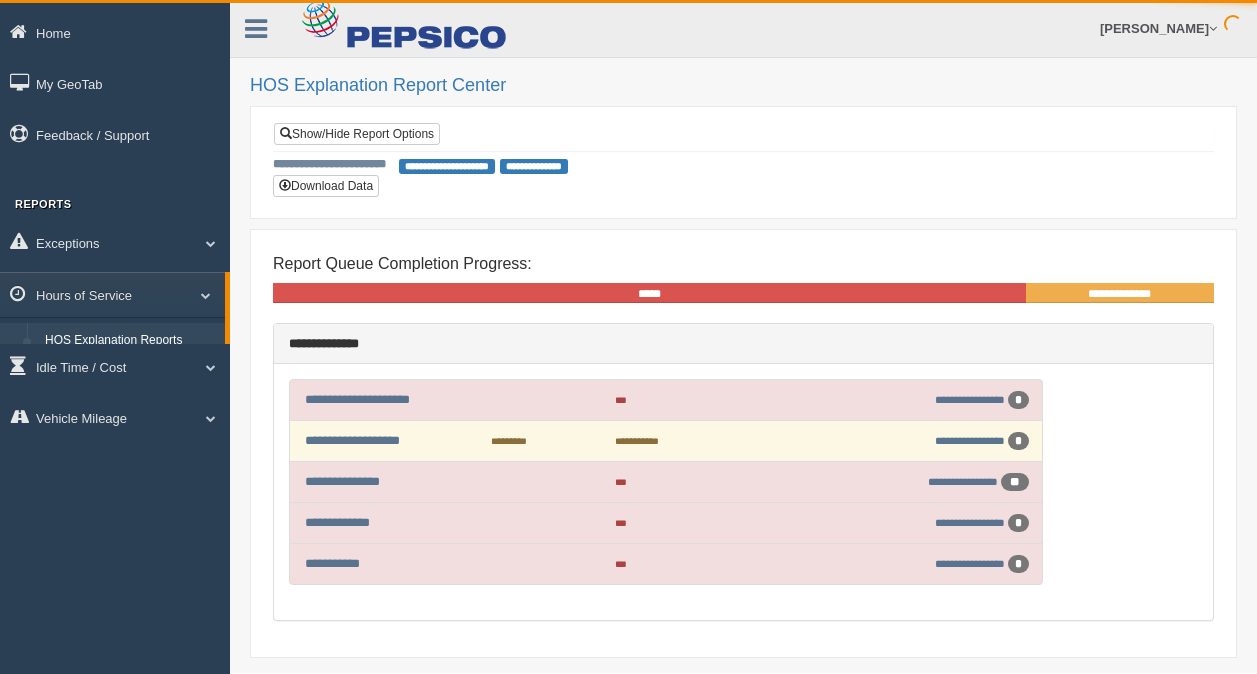 scroll, scrollTop: 0, scrollLeft: 0, axis: both 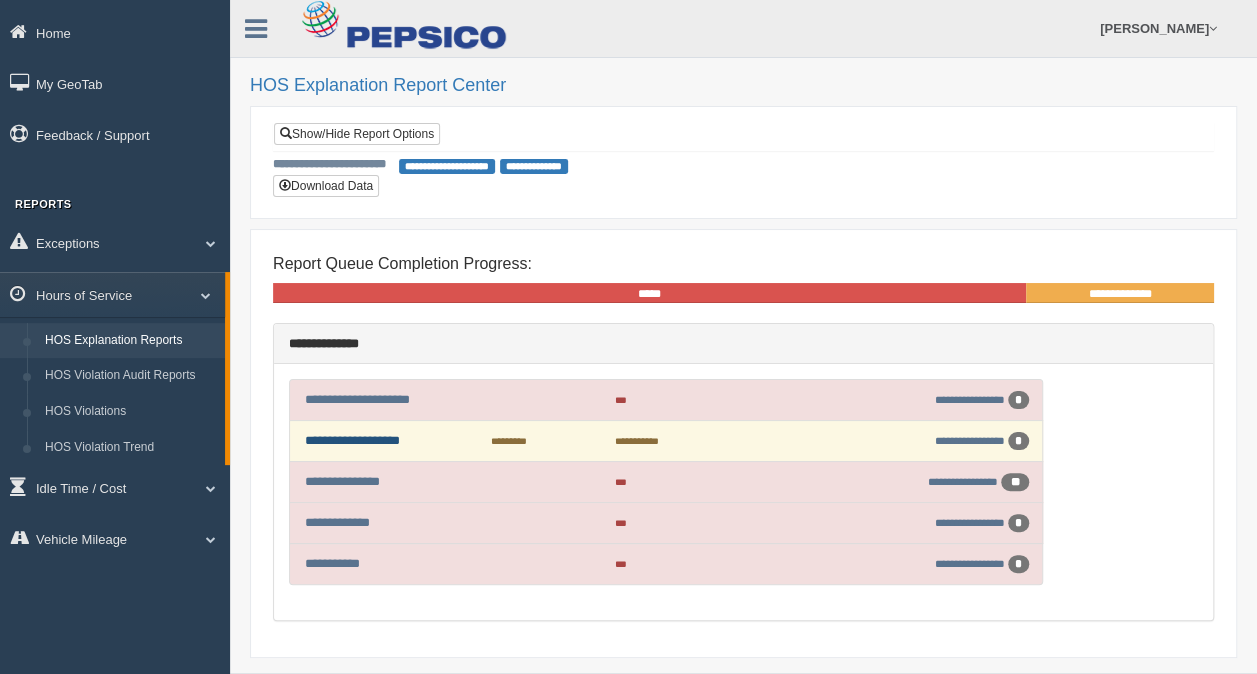 click on "**********" at bounding box center (352, 440) 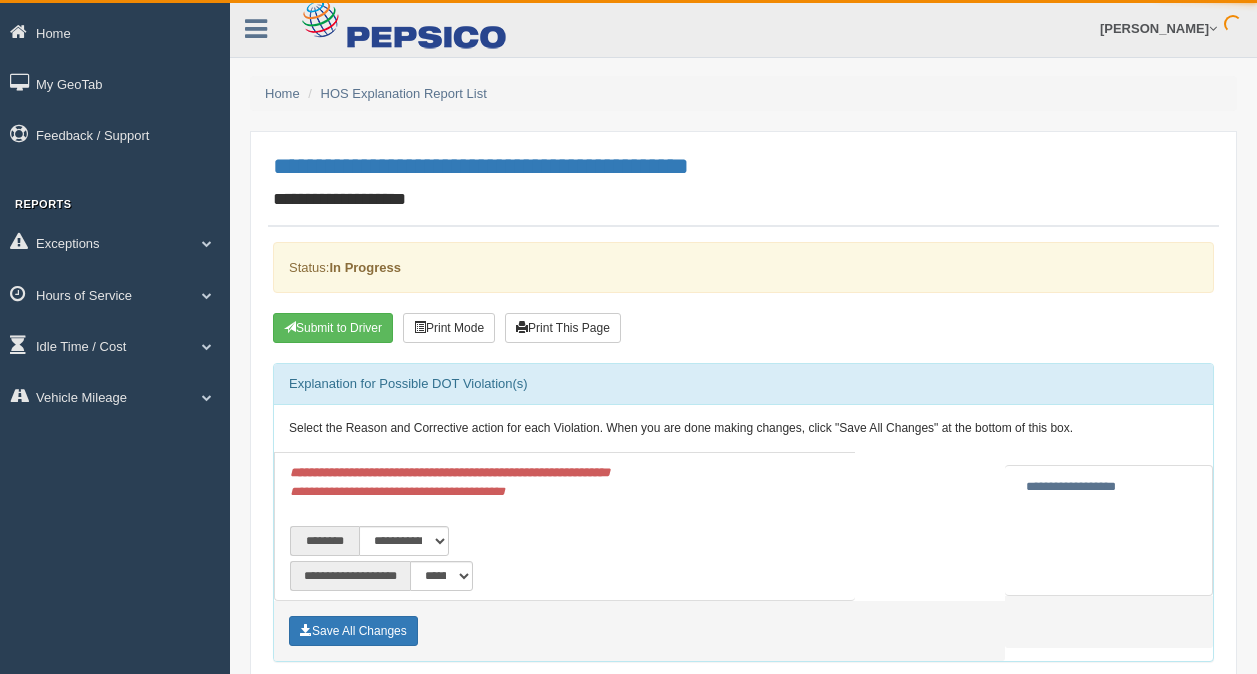 scroll, scrollTop: 0, scrollLeft: 0, axis: both 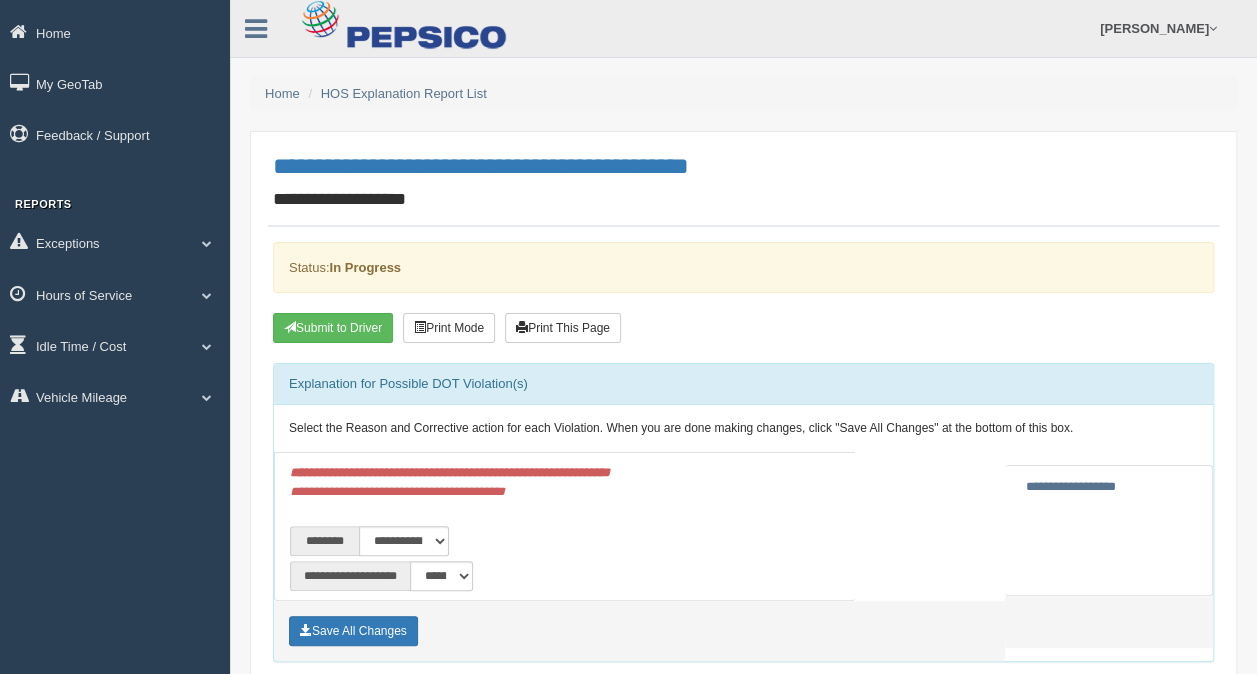 click on "**********" at bounding box center (1071, 486) 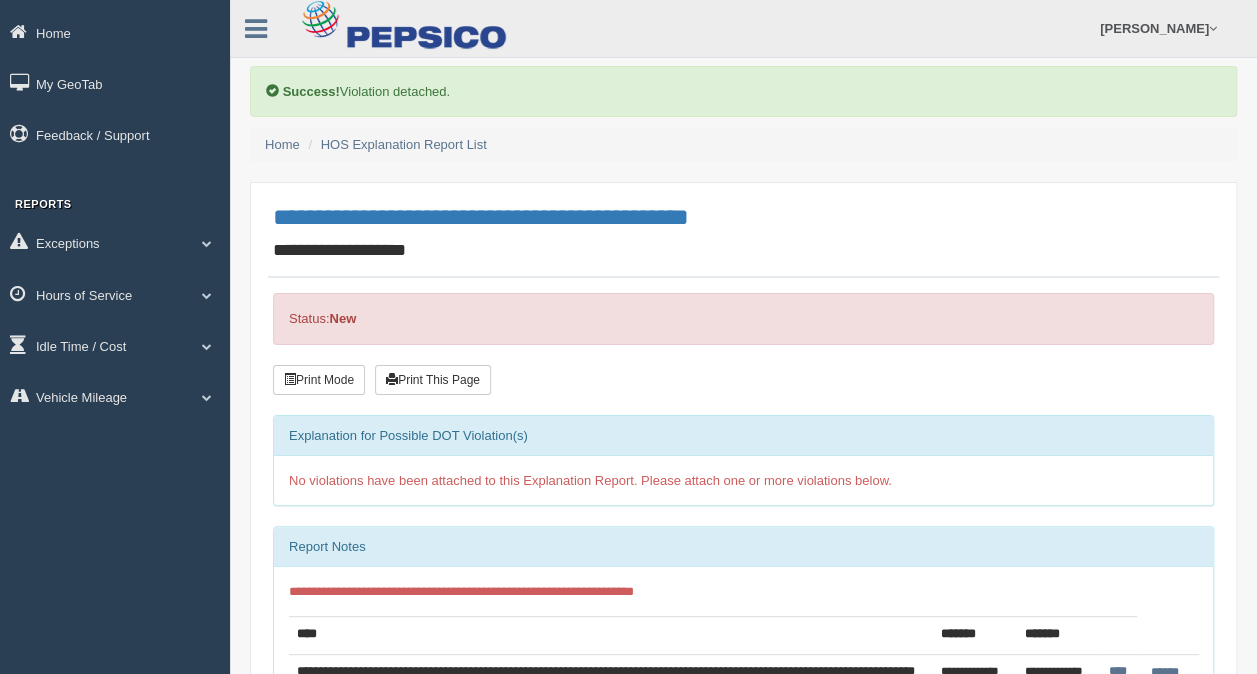 scroll, scrollTop: 0, scrollLeft: 0, axis: both 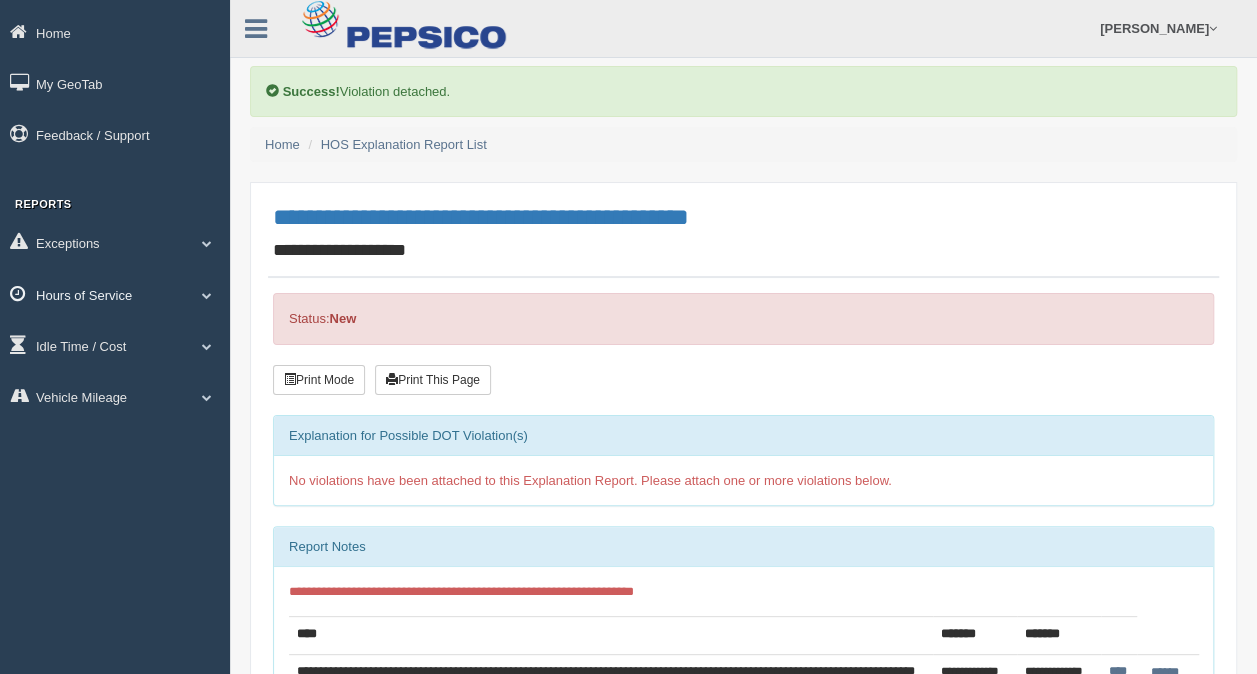 click at bounding box center [207, 295] 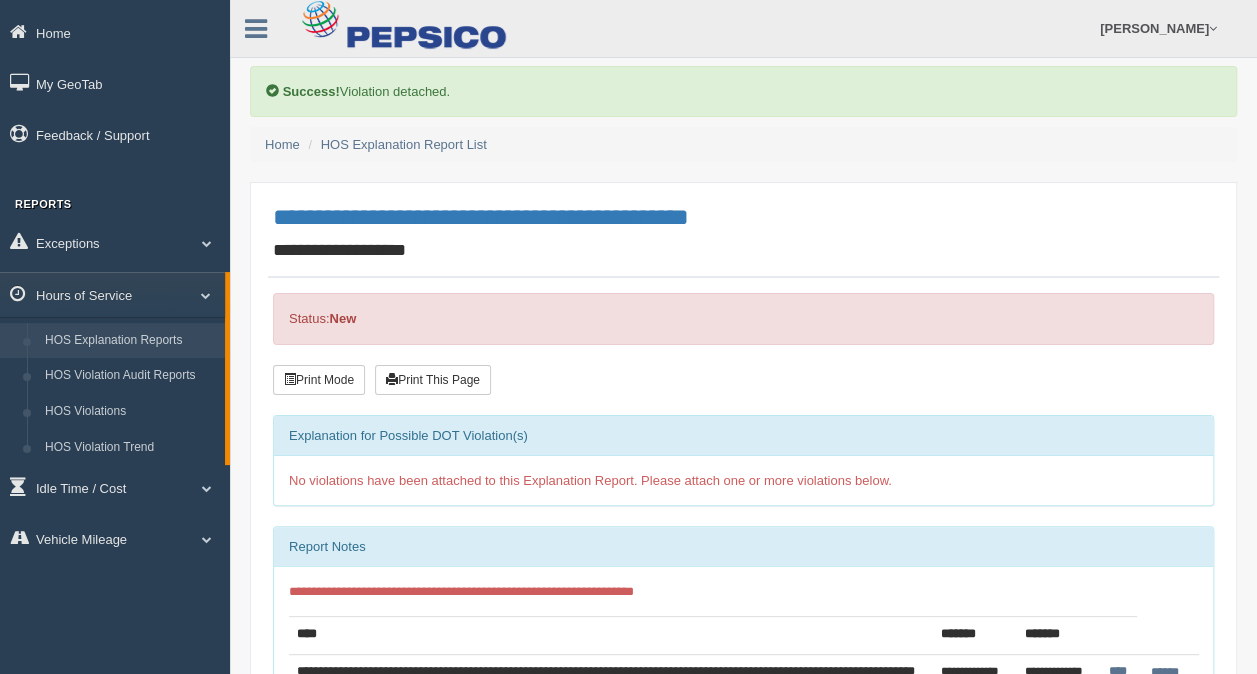 click on "HOS Explanation Reports" at bounding box center (130, 341) 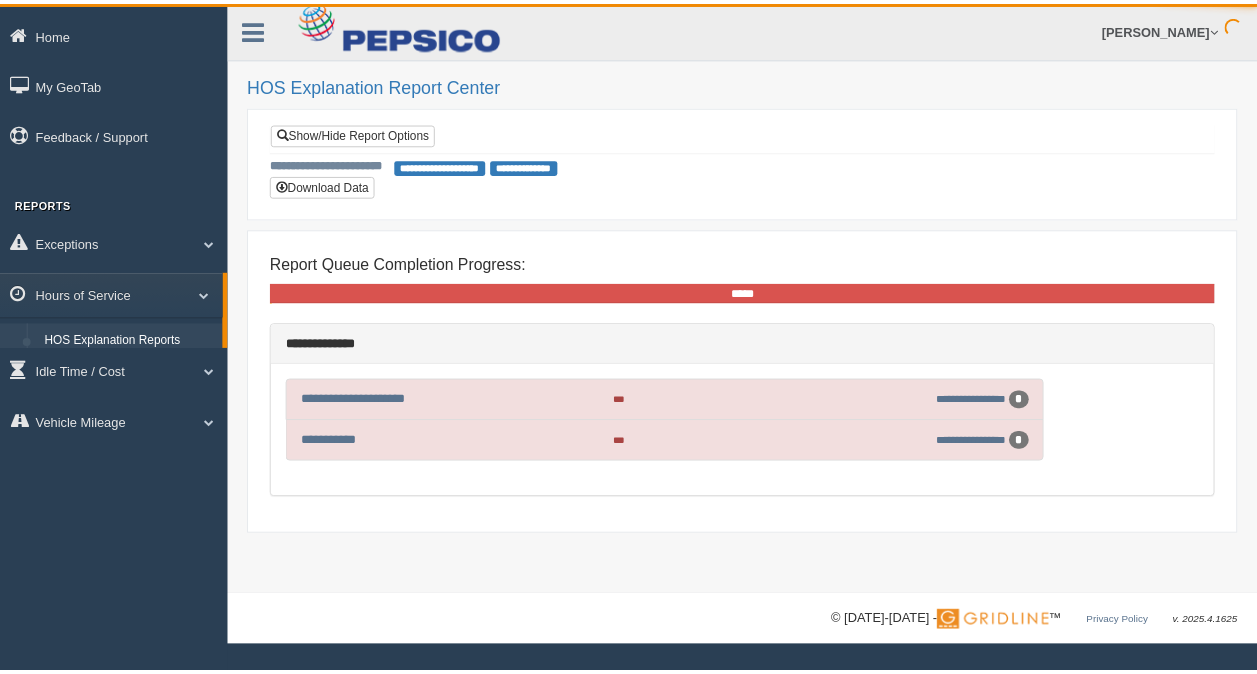 scroll, scrollTop: 0, scrollLeft: 0, axis: both 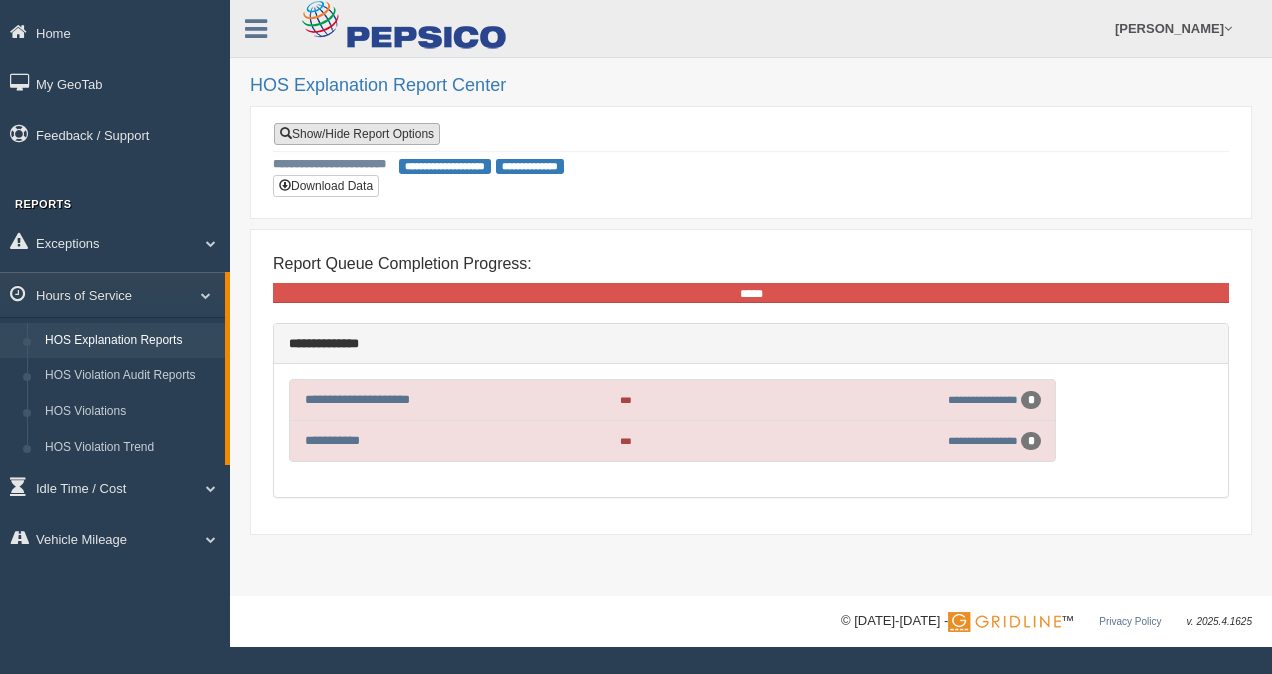 click on "Show/Hide Report Options" at bounding box center (357, 134) 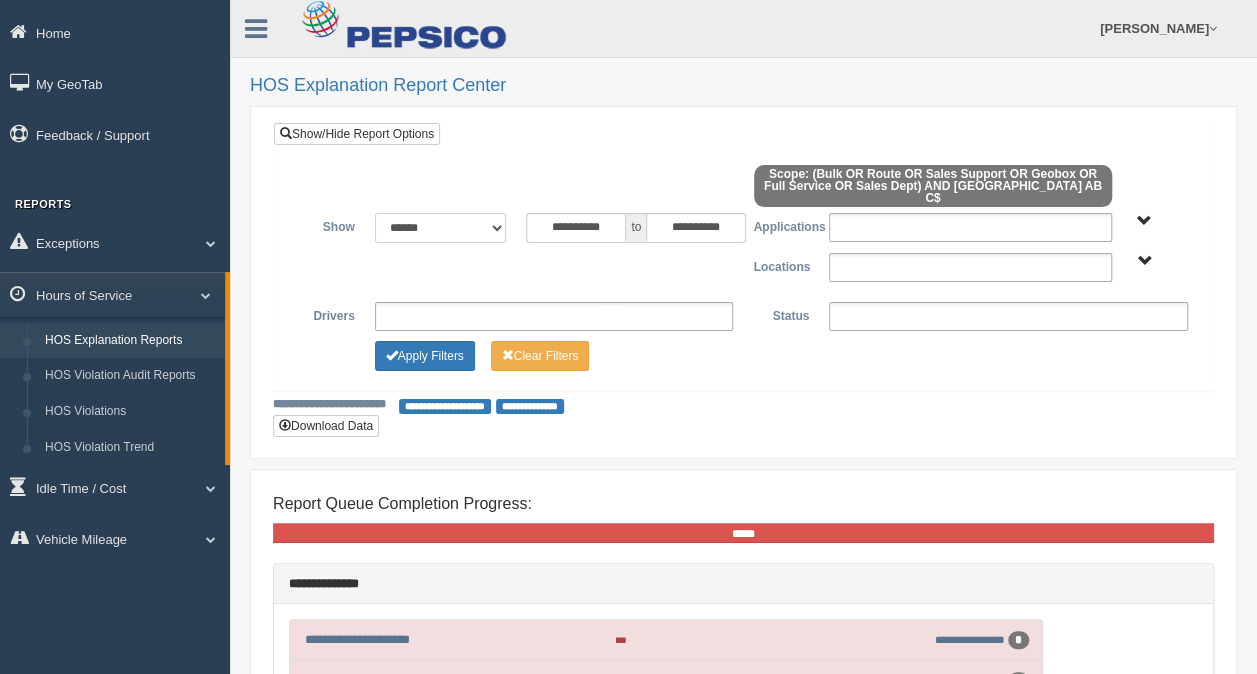 click on "**********" at bounding box center [441, 228] 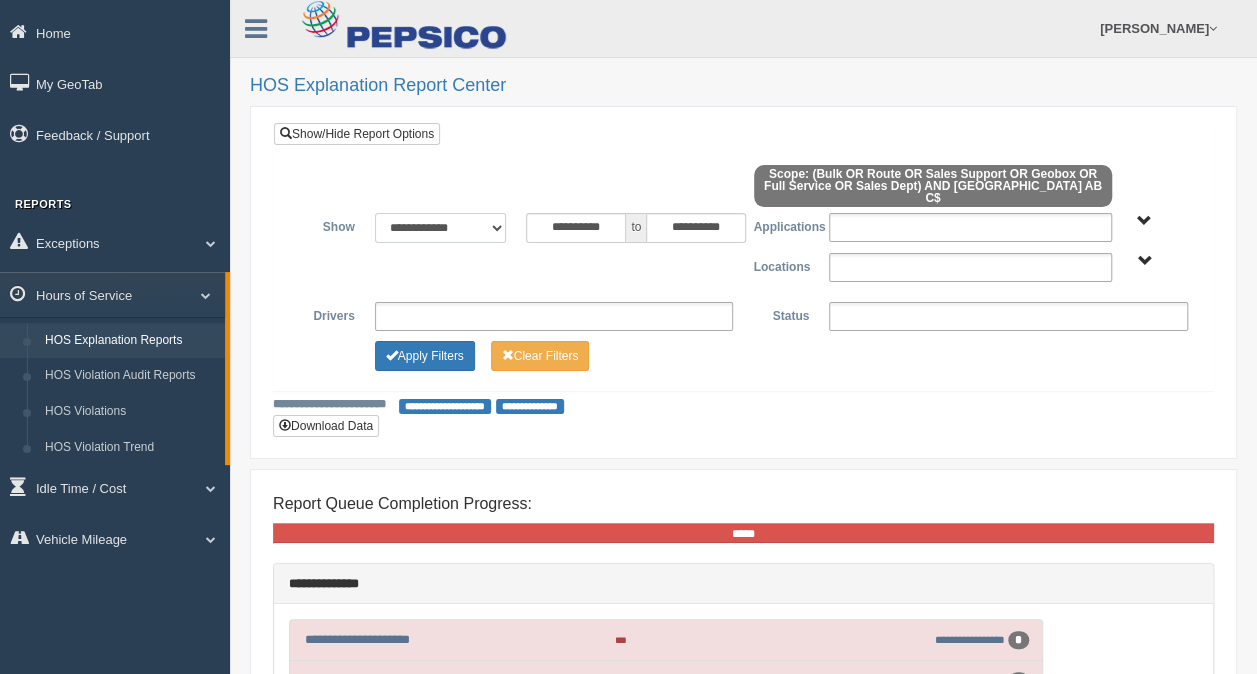 click on "**********" at bounding box center (441, 228) 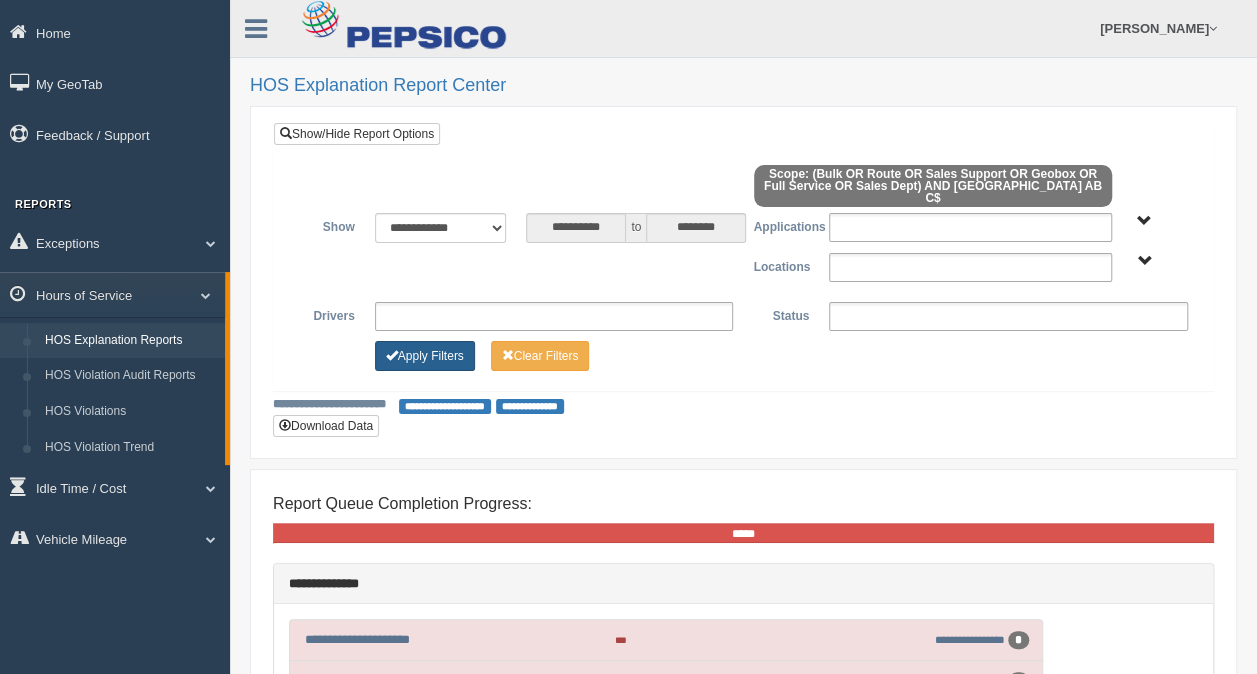 click on "Apply Filters" at bounding box center [425, 356] 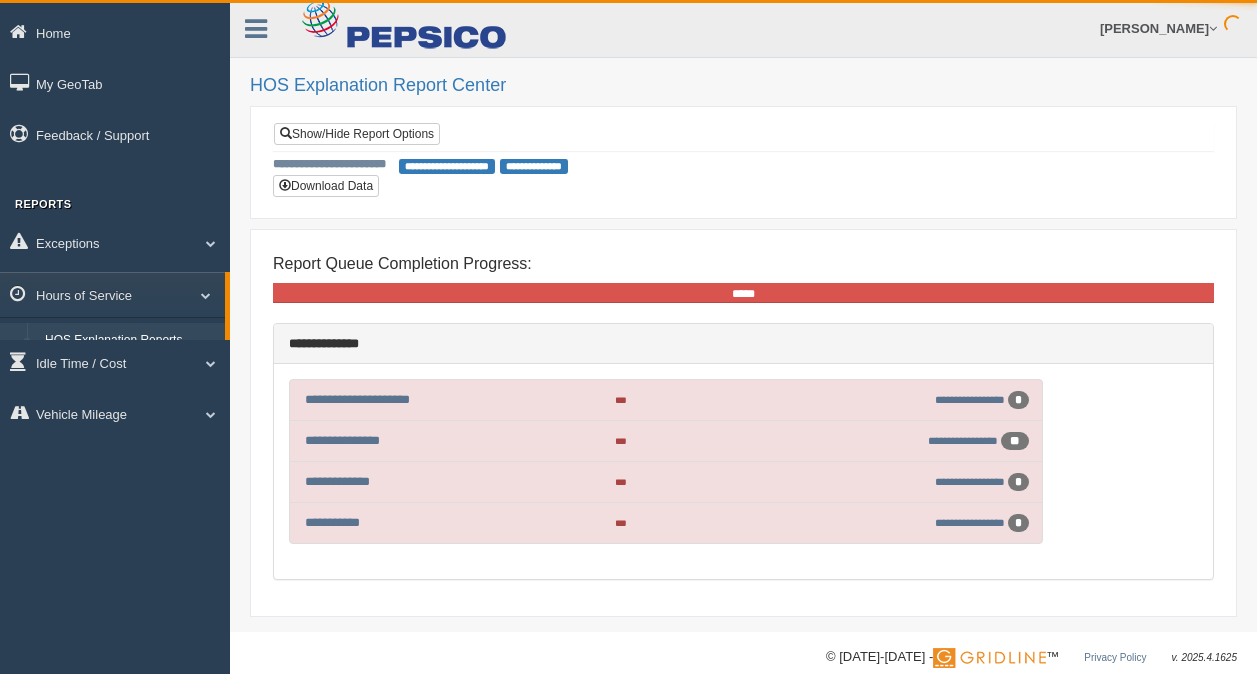 scroll, scrollTop: 0, scrollLeft: 0, axis: both 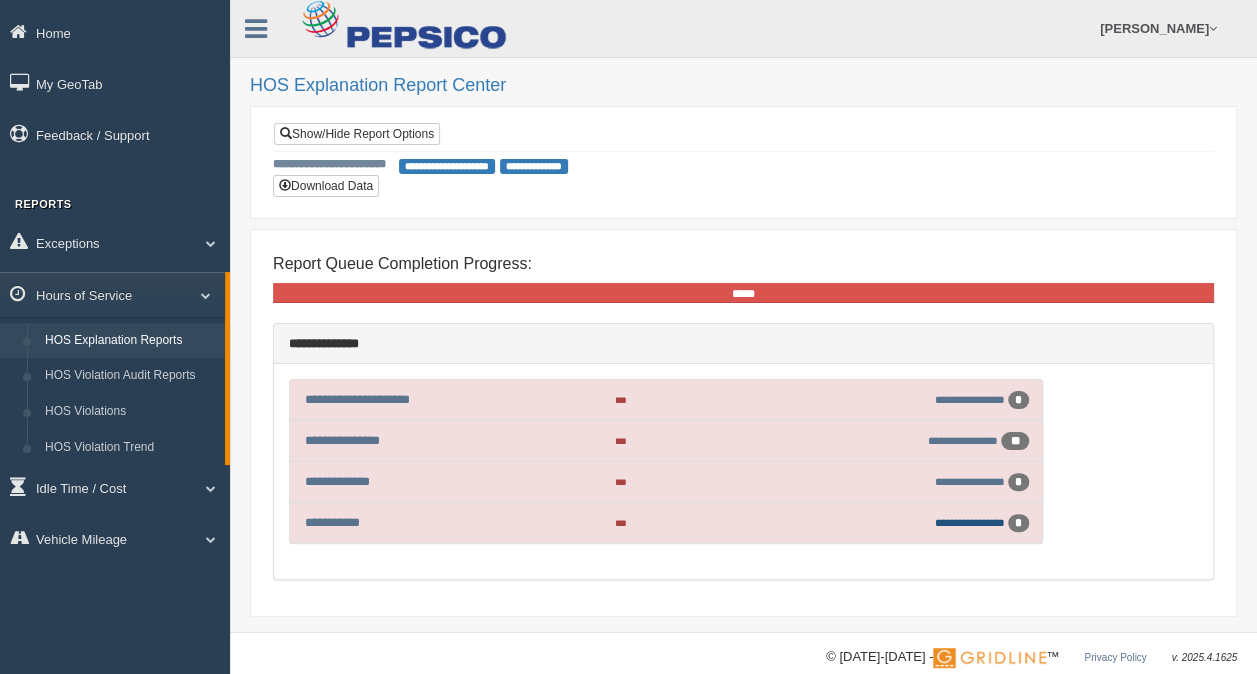 click on "**********" at bounding box center [970, 522] 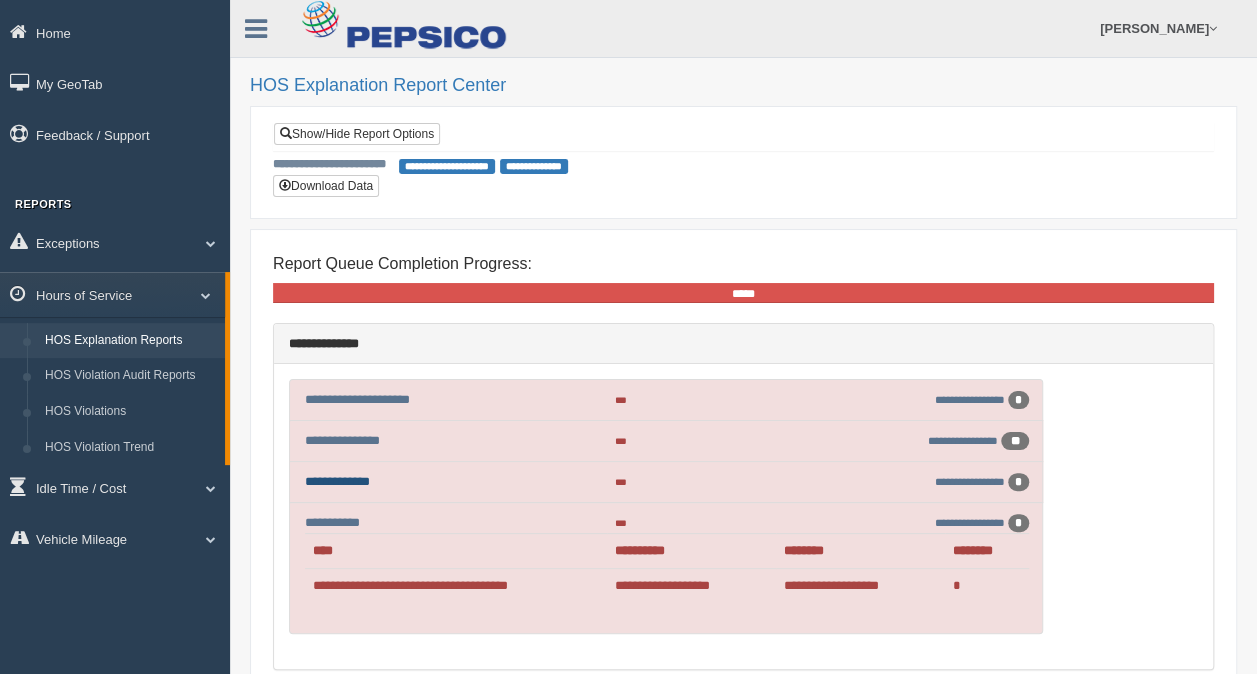 click on "**********" at bounding box center (337, 481) 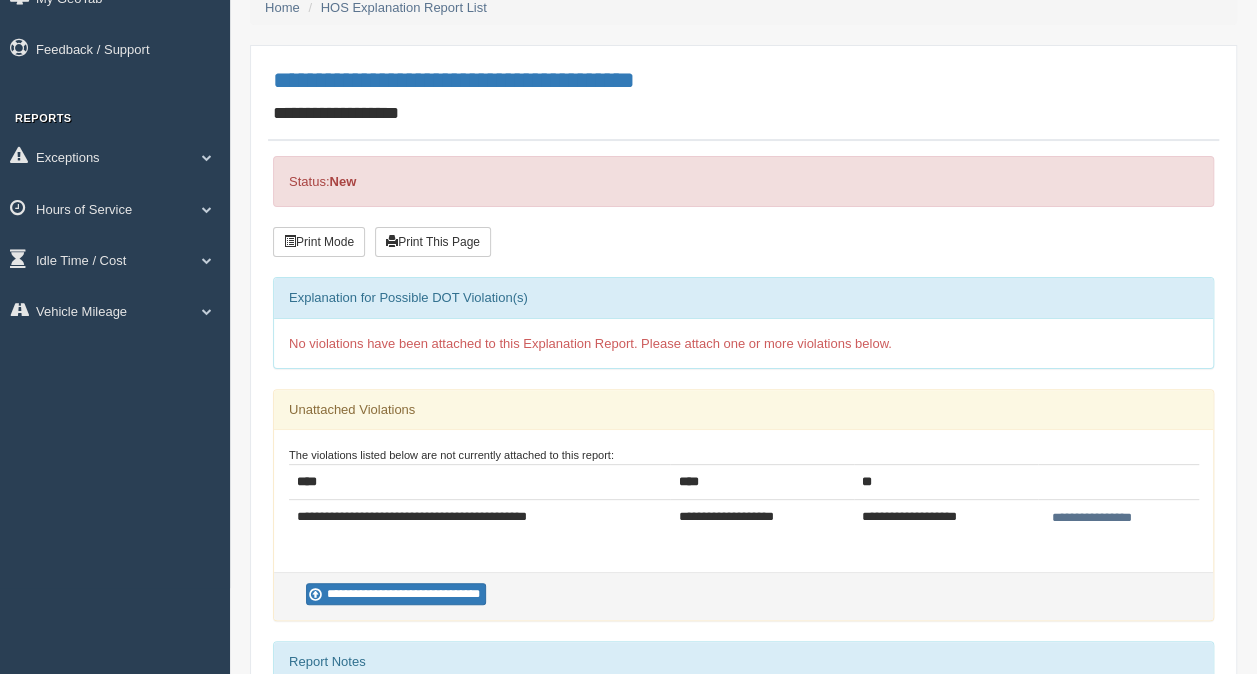 scroll, scrollTop: 87, scrollLeft: 0, axis: vertical 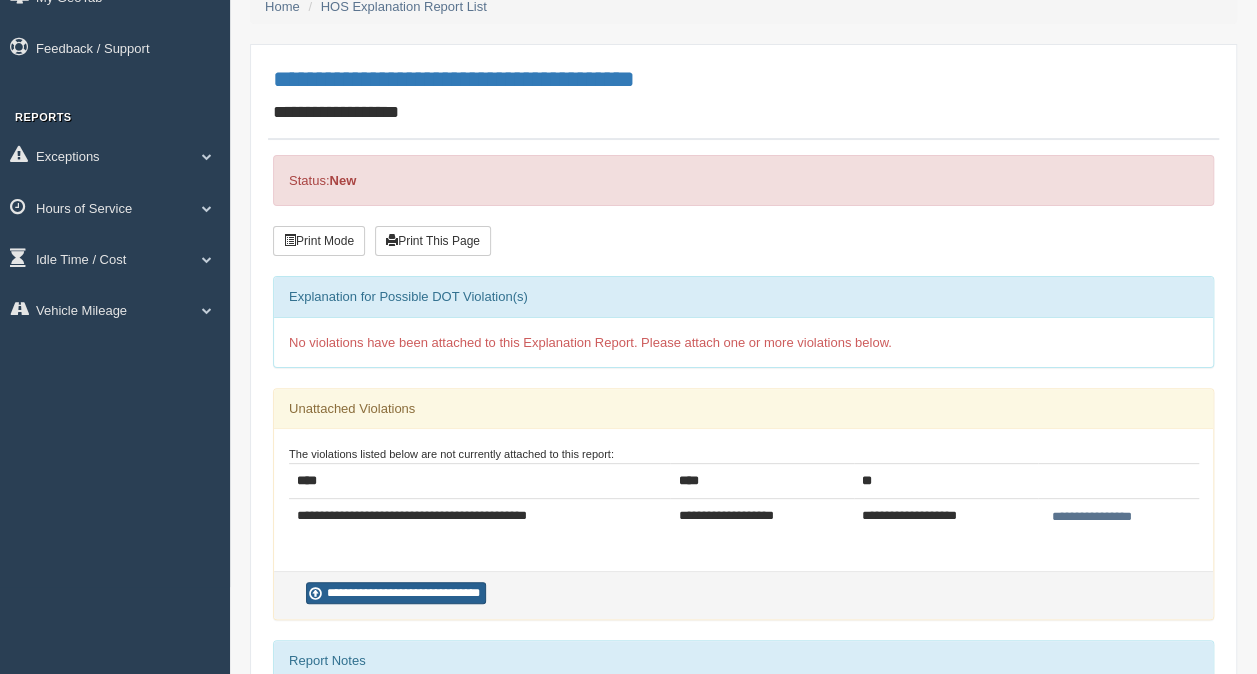 click on "**********" at bounding box center [396, 593] 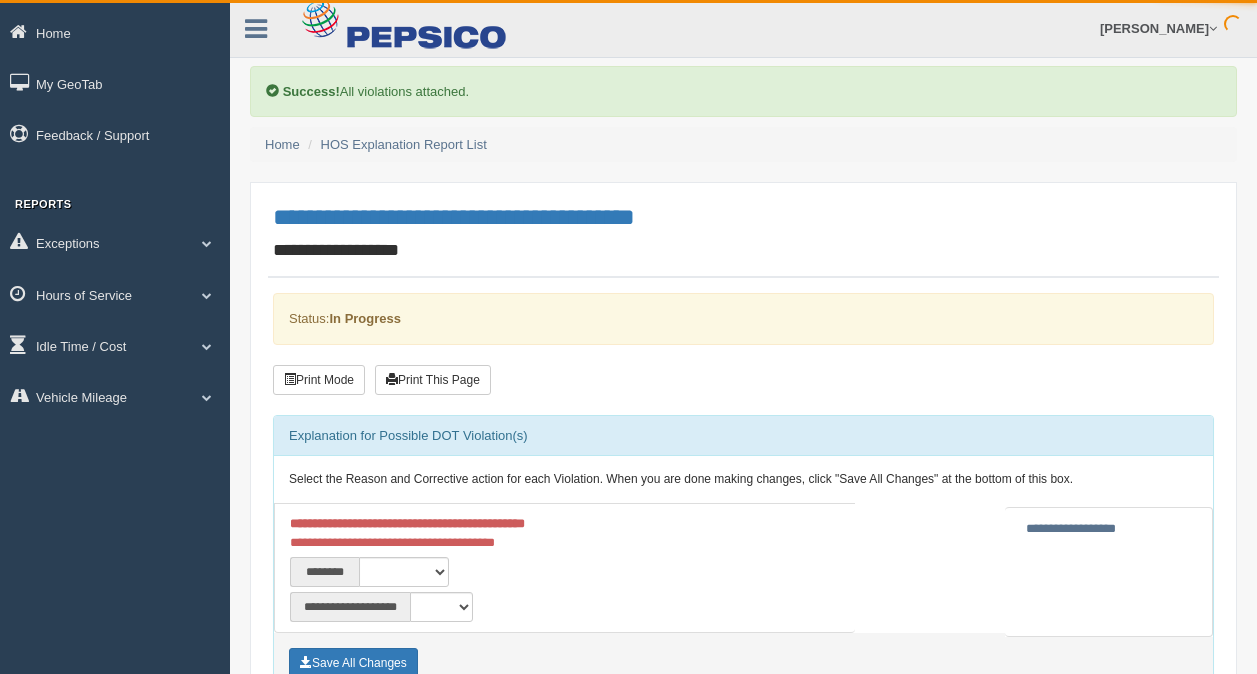 scroll, scrollTop: 0, scrollLeft: 0, axis: both 